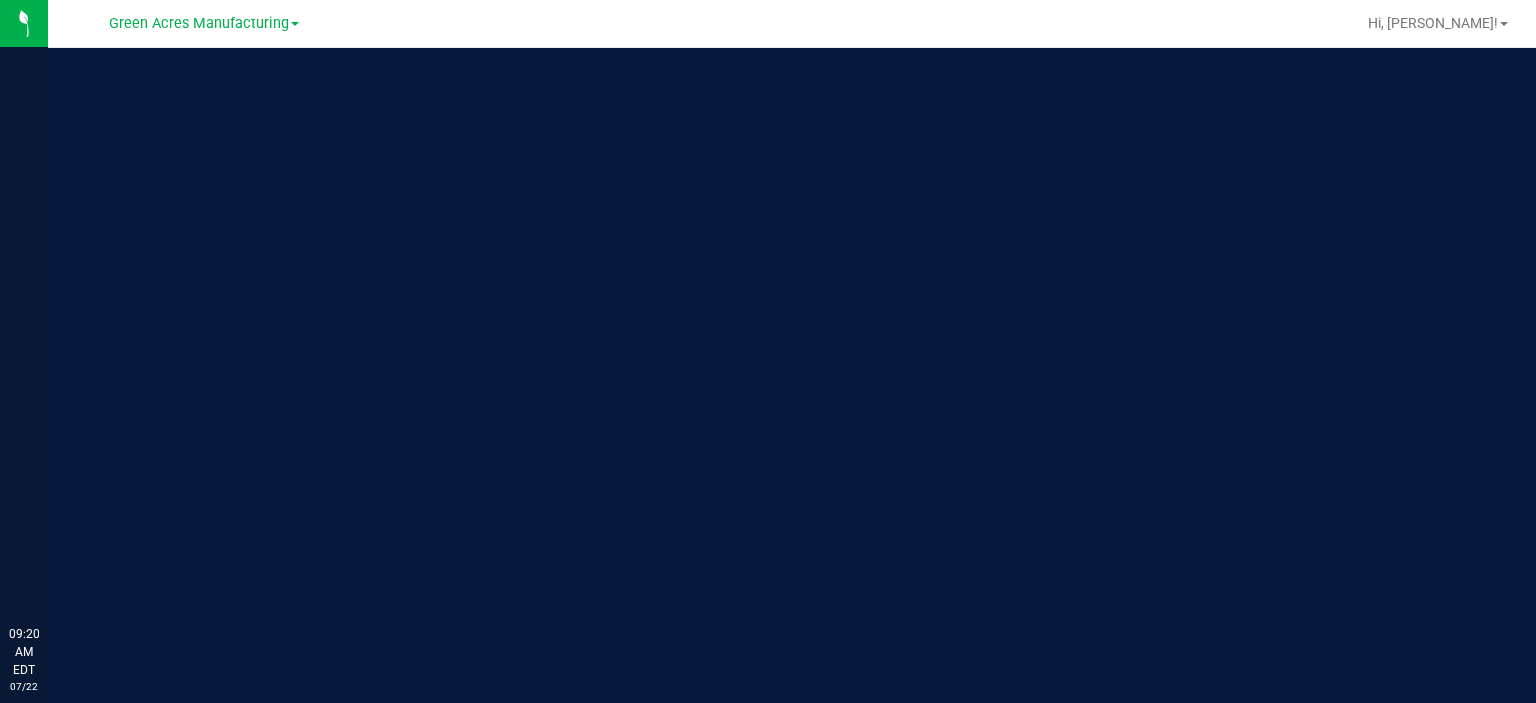 scroll, scrollTop: 0, scrollLeft: 0, axis: both 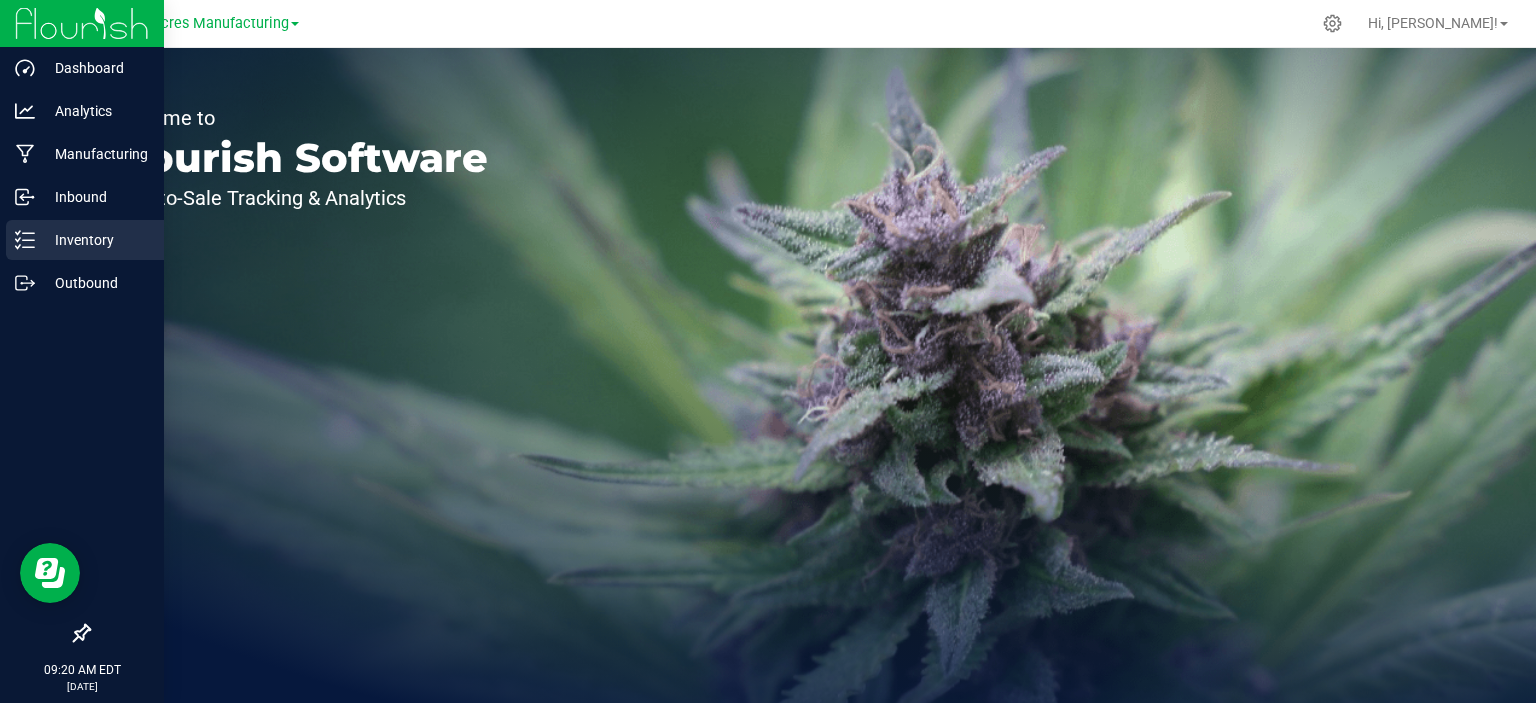 click 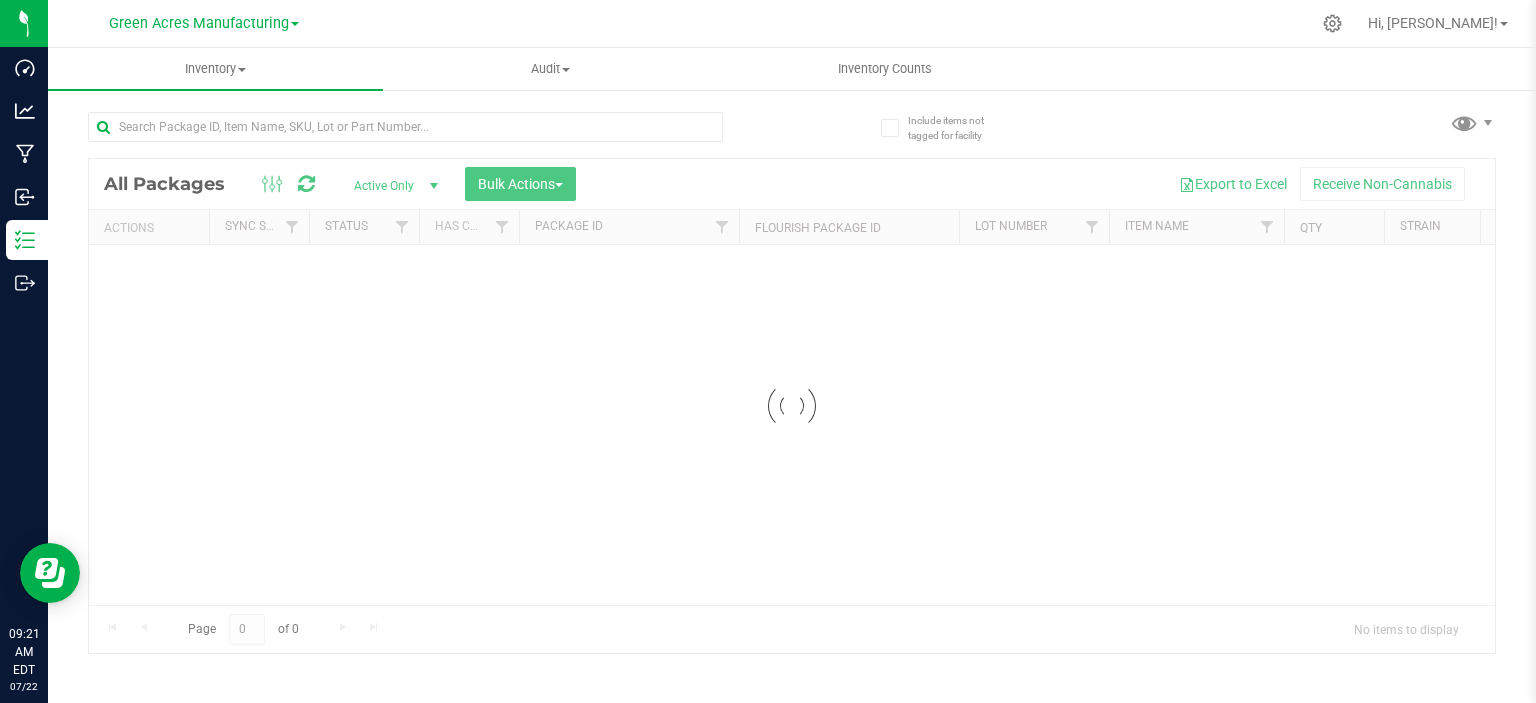 click at bounding box center [834, 23] 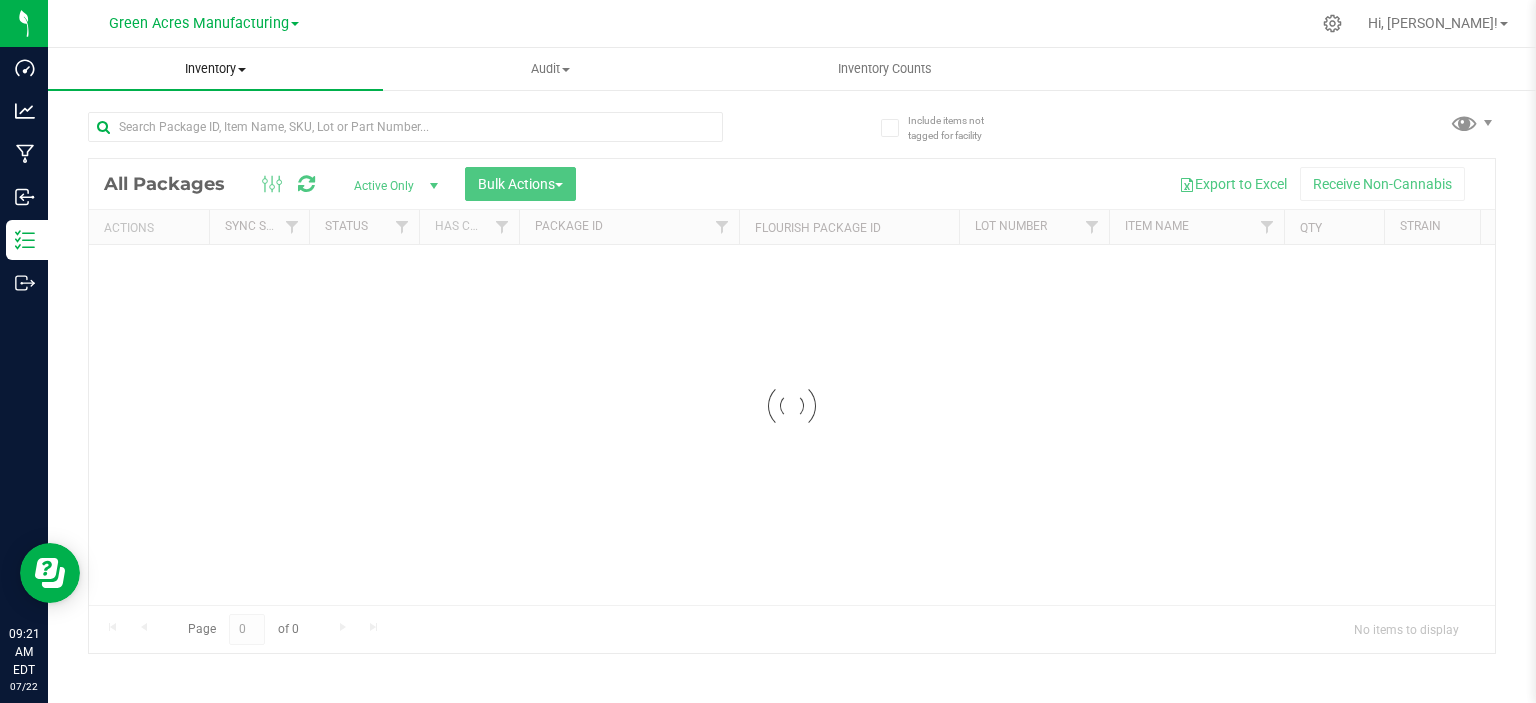 click on "Inventory
All packages
All inventory
Waste log
Create inventory" at bounding box center (215, 69) 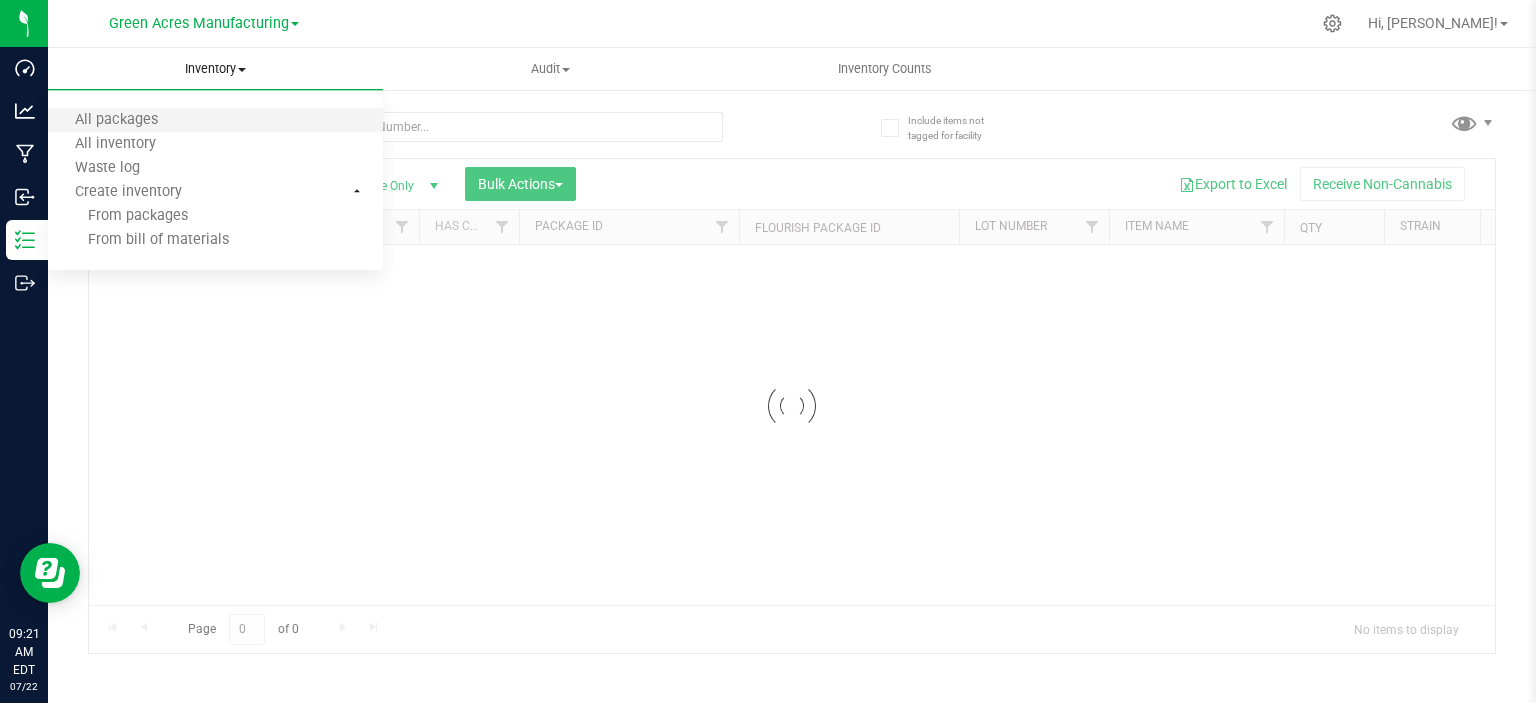click on "All packages" at bounding box center [215, 121] 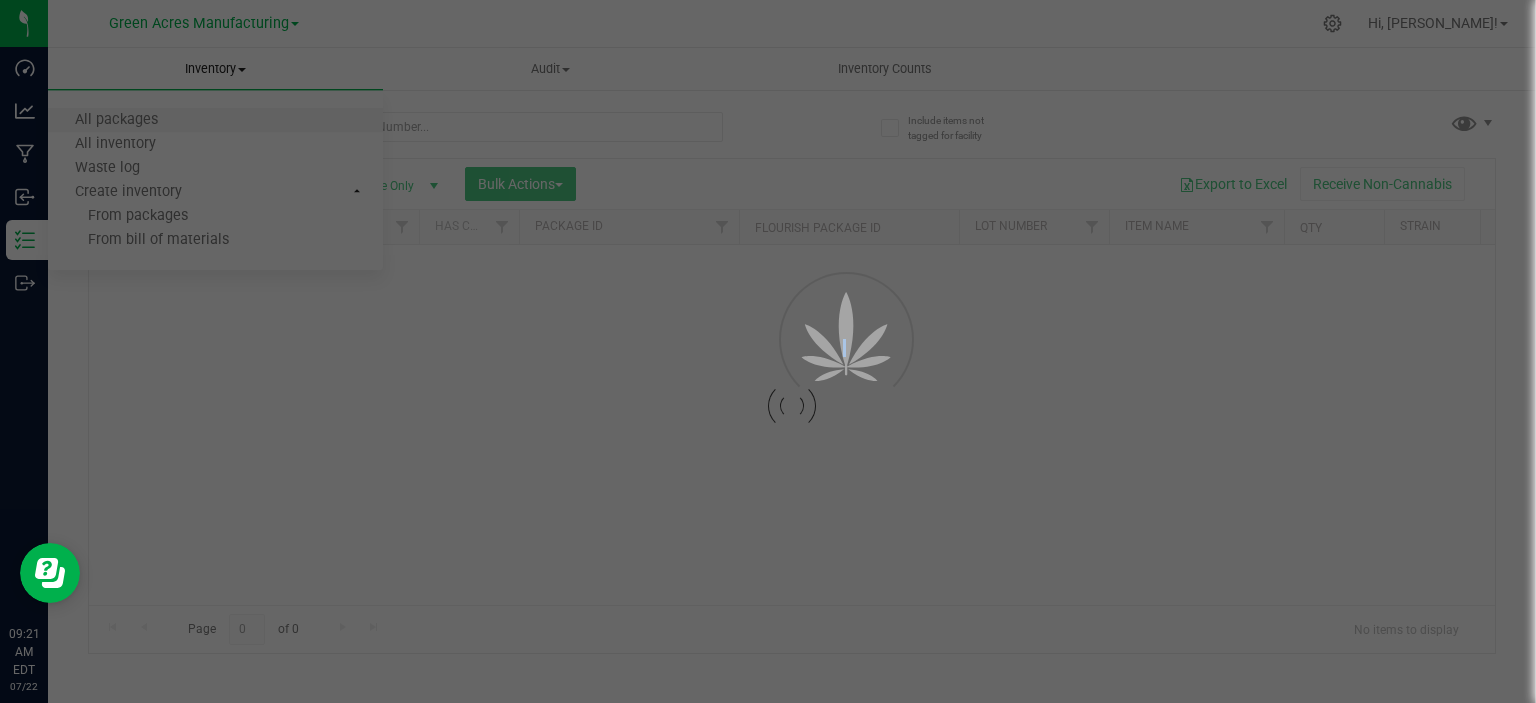 click at bounding box center (768, 351) 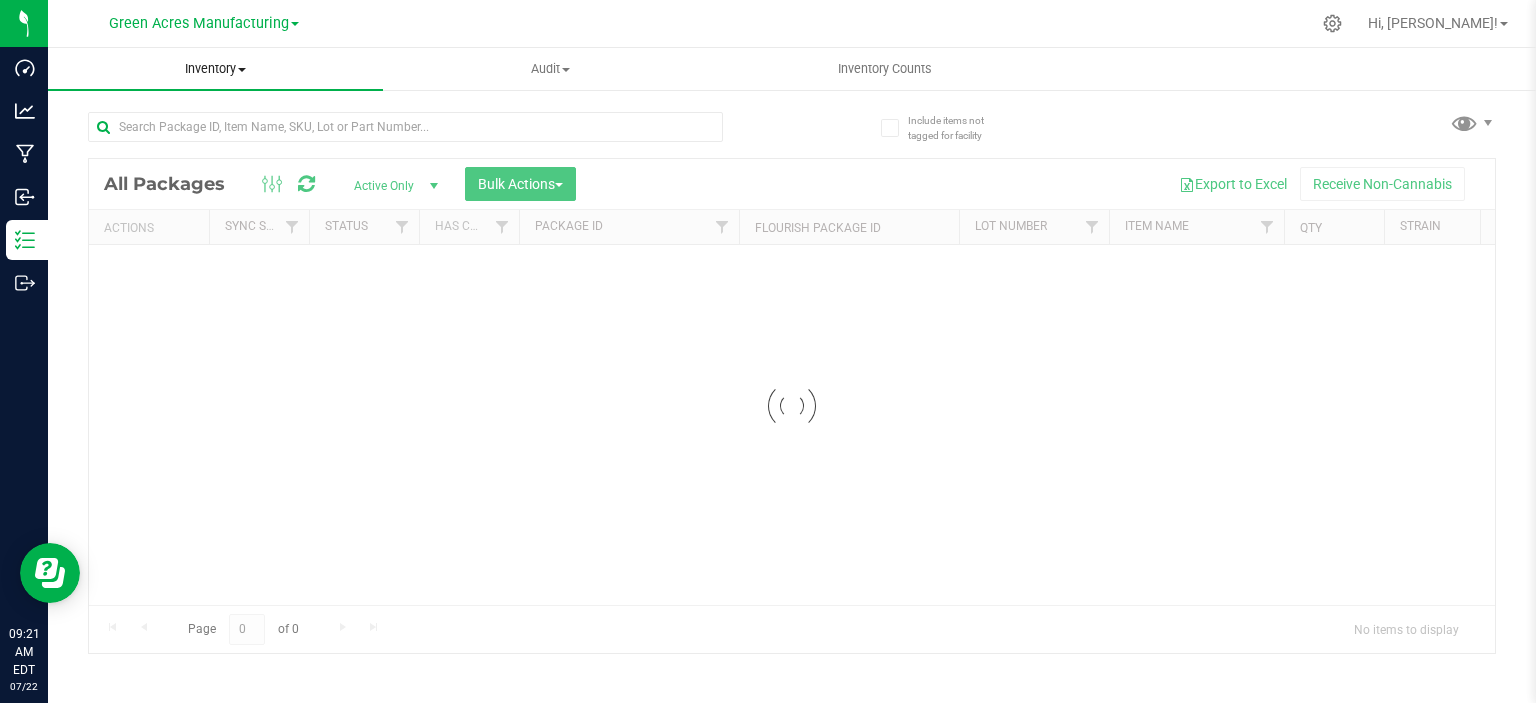 click on "Inventory" at bounding box center (215, 69) 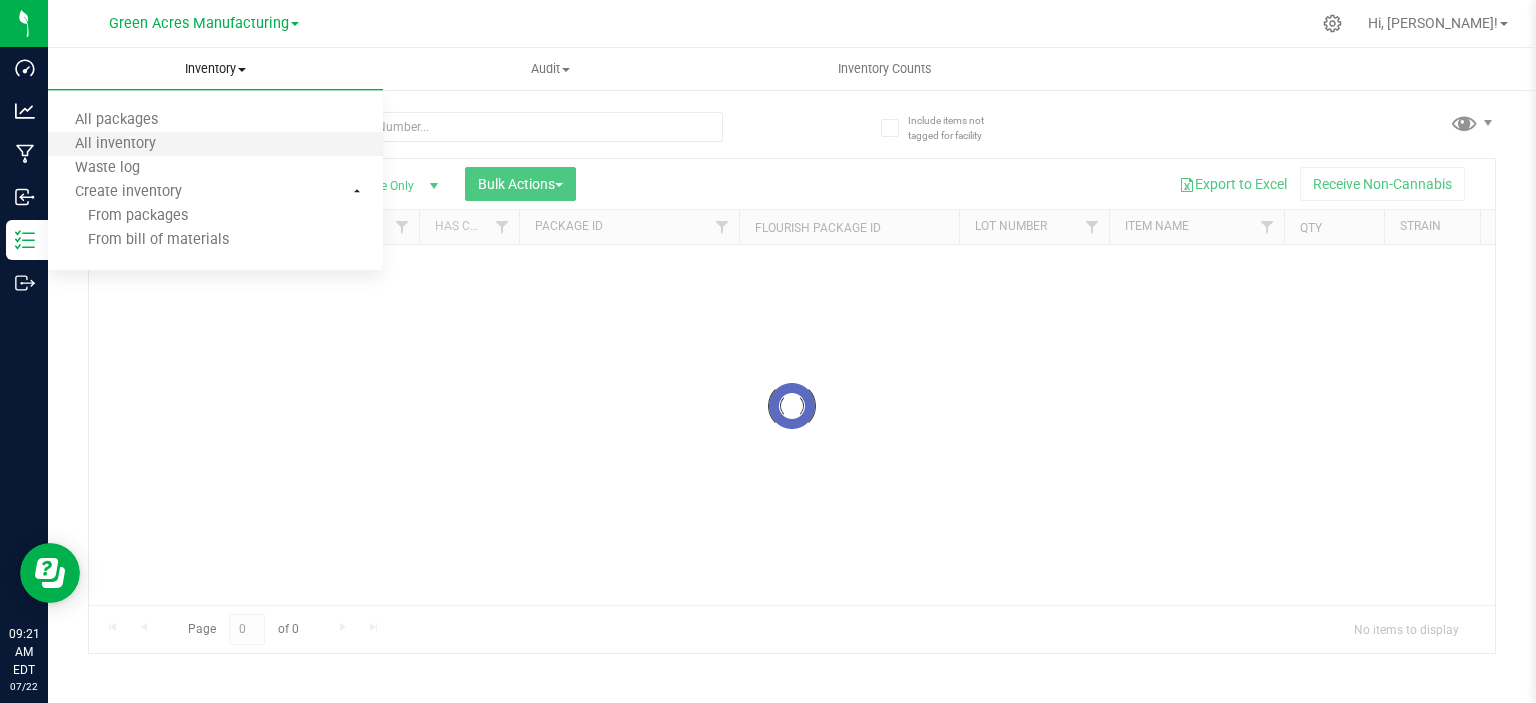 click on "All inventory" at bounding box center (215, 145) 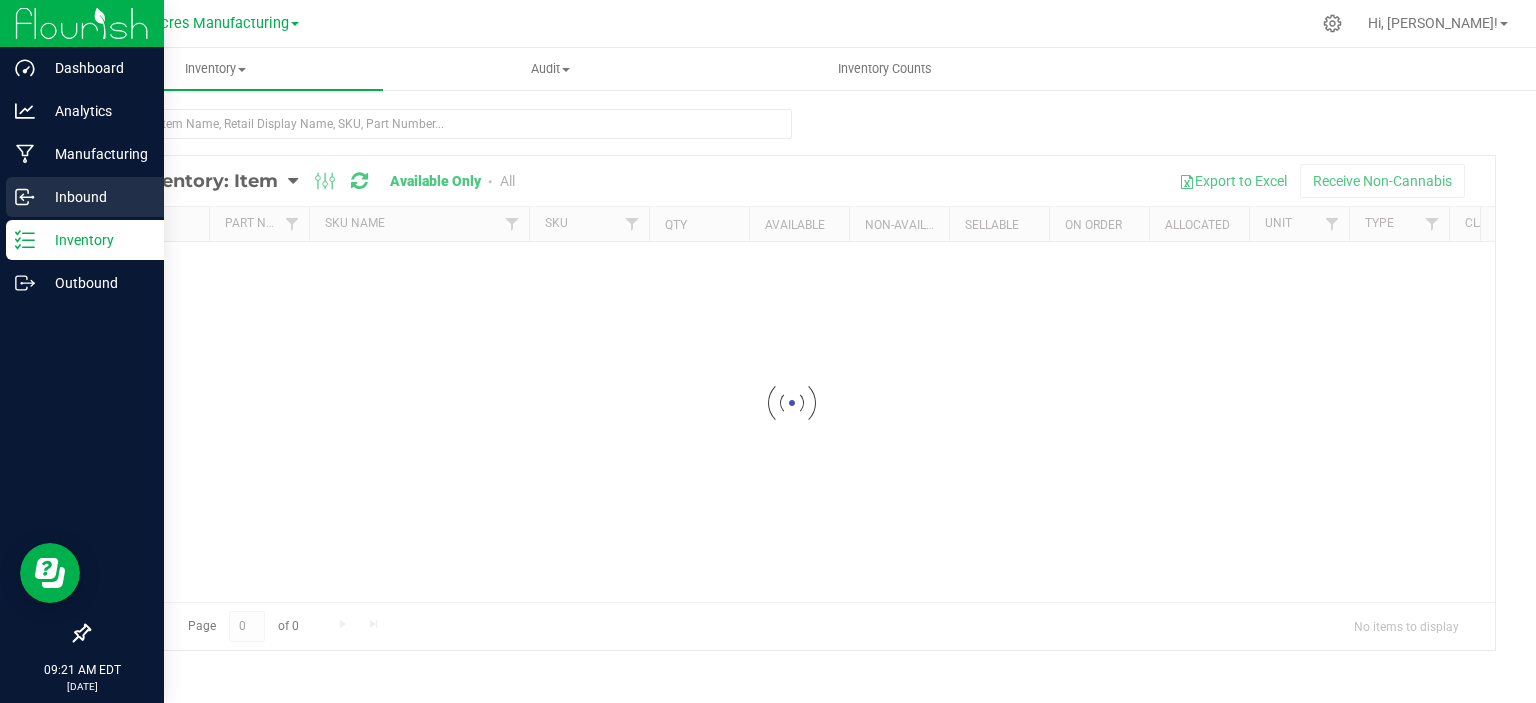 click on "Inbound" at bounding box center (95, 197) 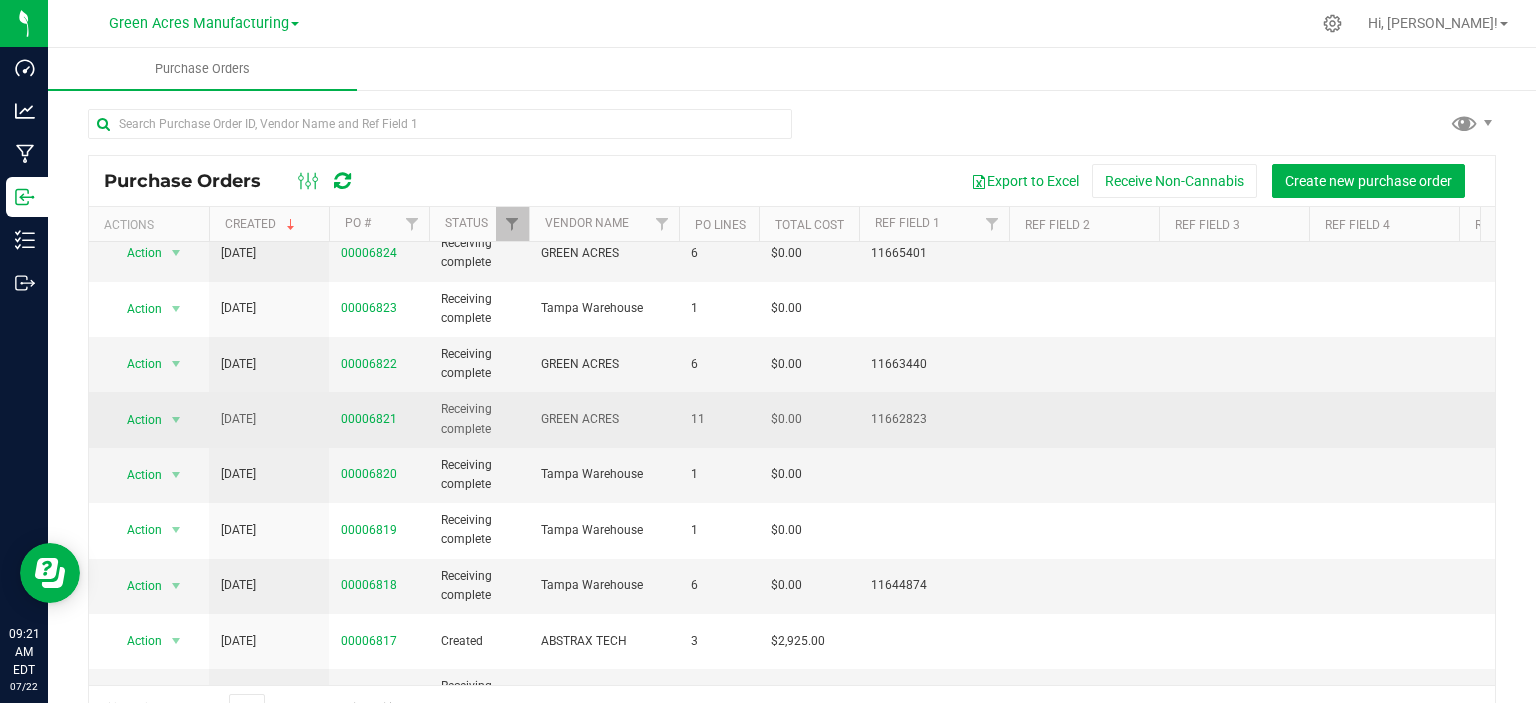 scroll, scrollTop: 0, scrollLeft: 0, axis: both 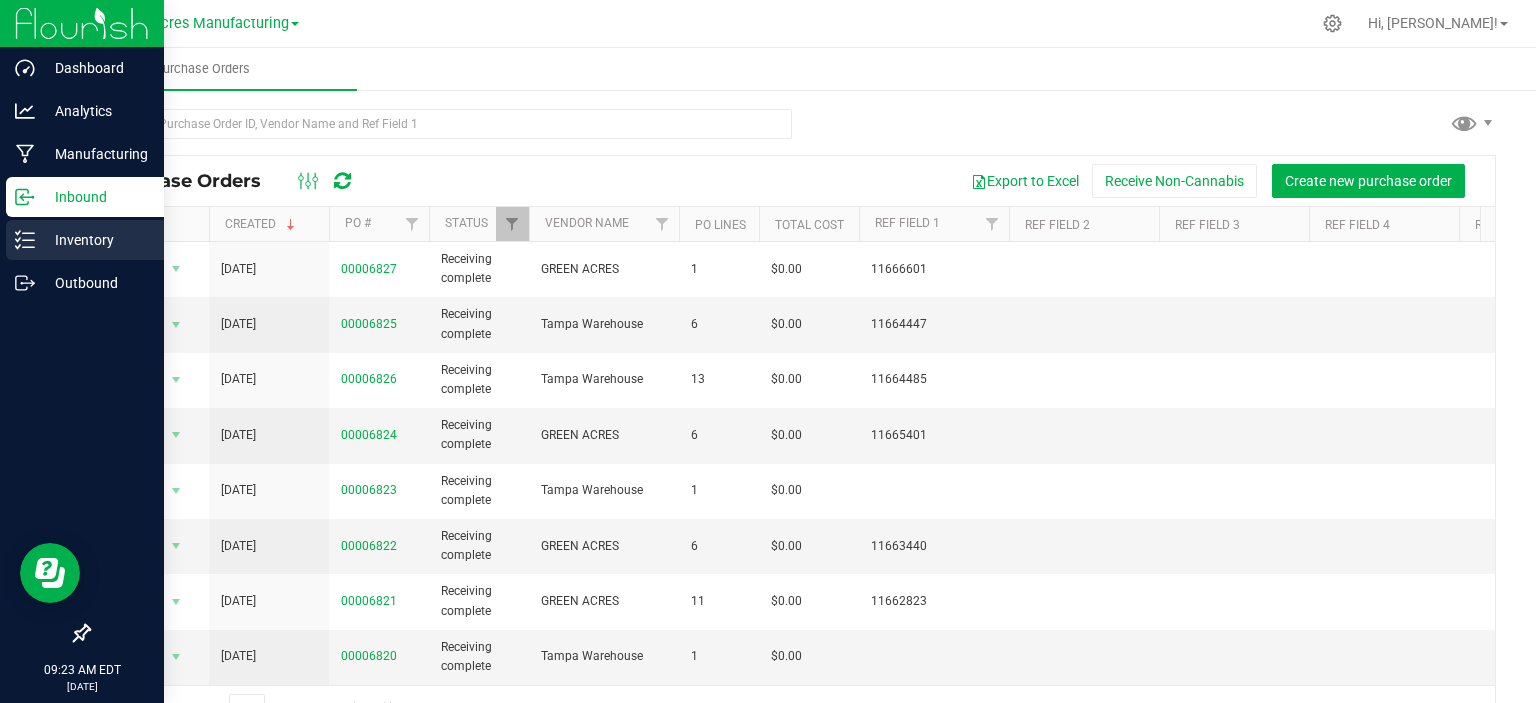 click on "Inventory" at bounding box center (95, 240) 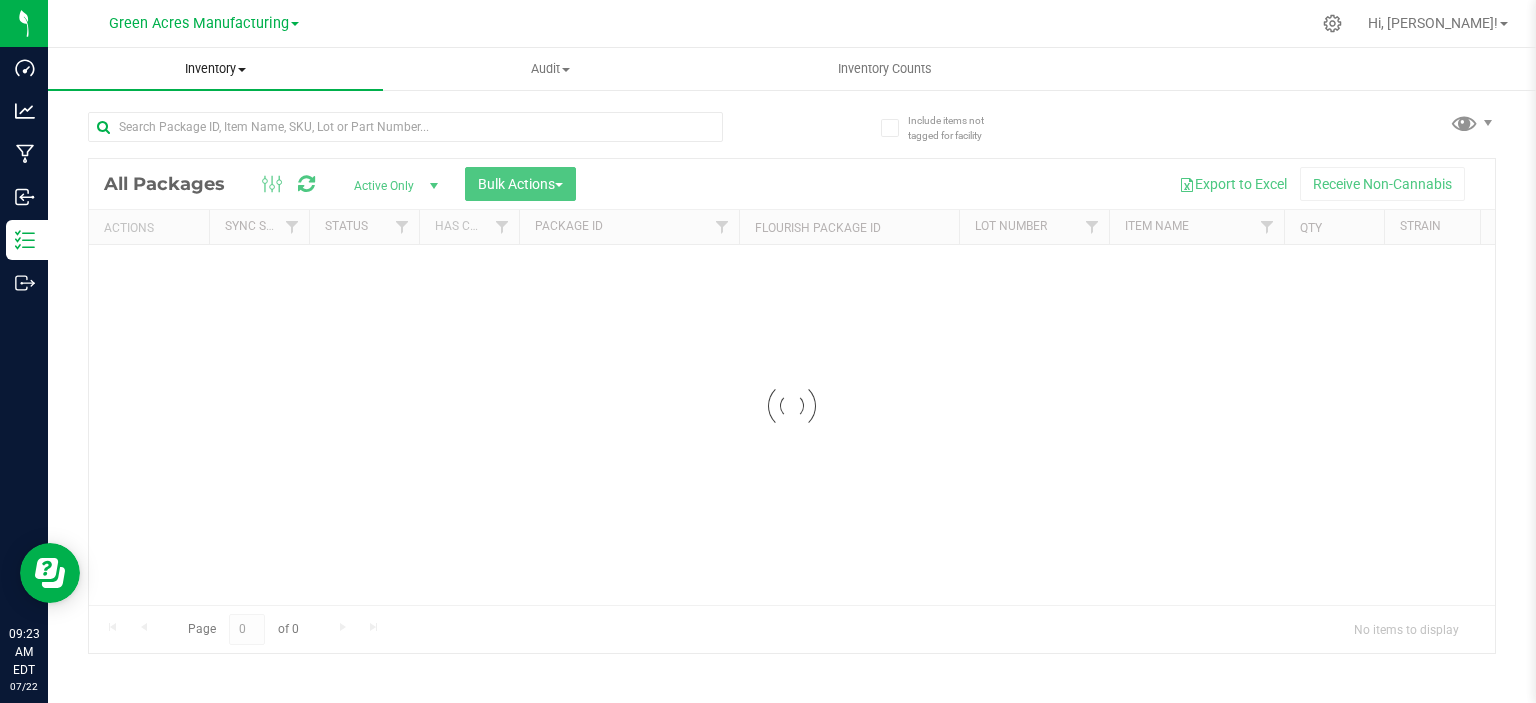 click on "Inventory
All packages
All inventory
Waste log
Create inventory" at bounding box center [215, 69] 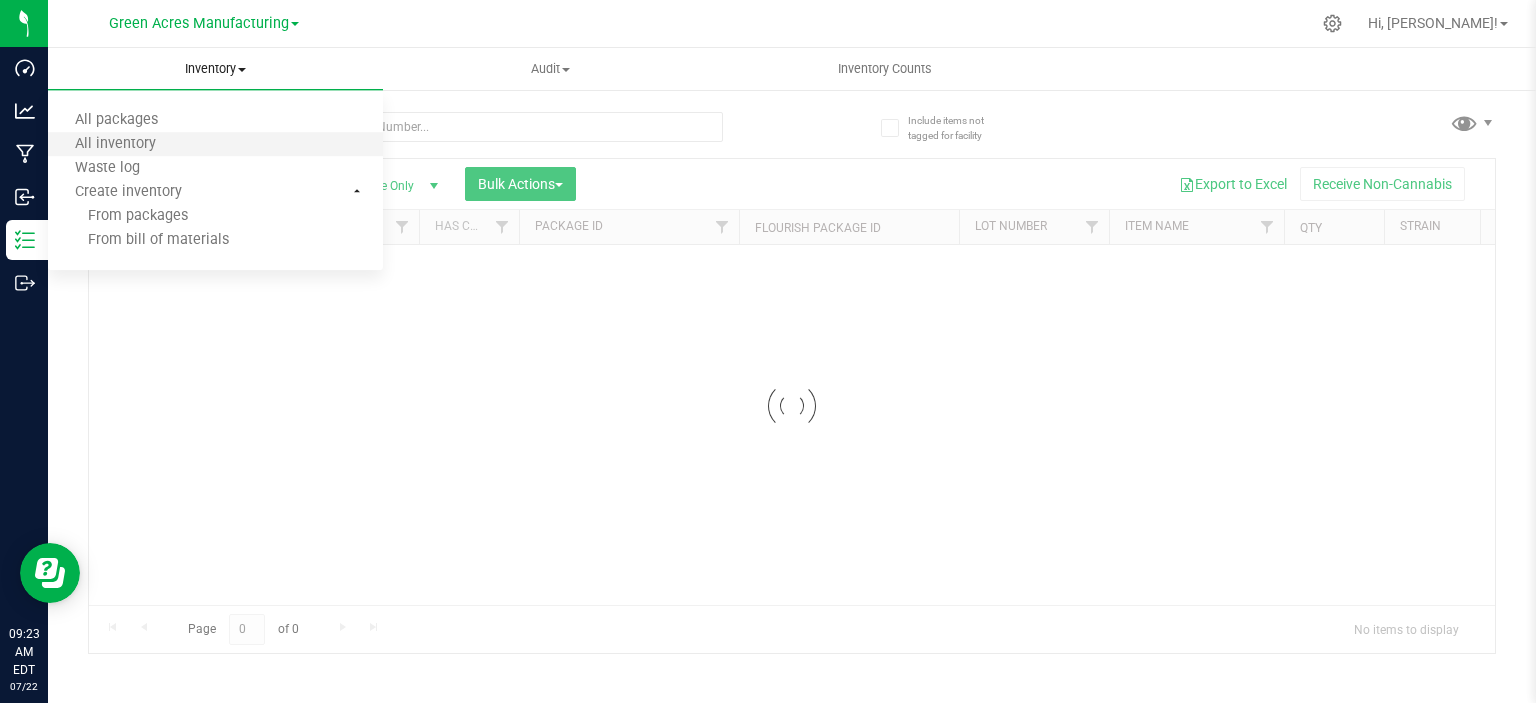 click on "All inventory" at bounding box center [215, 145] 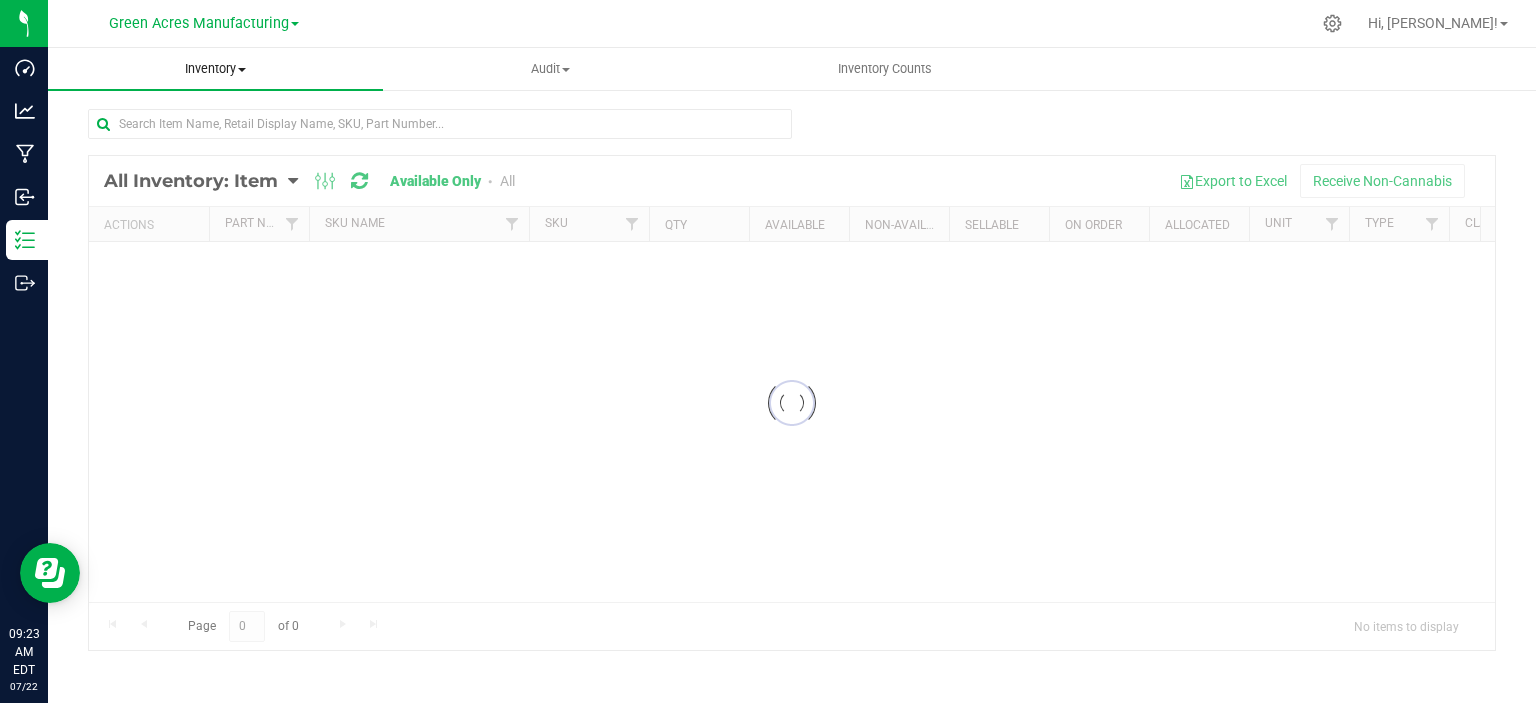 click on "Inventory" at bounding box center [215, 69] 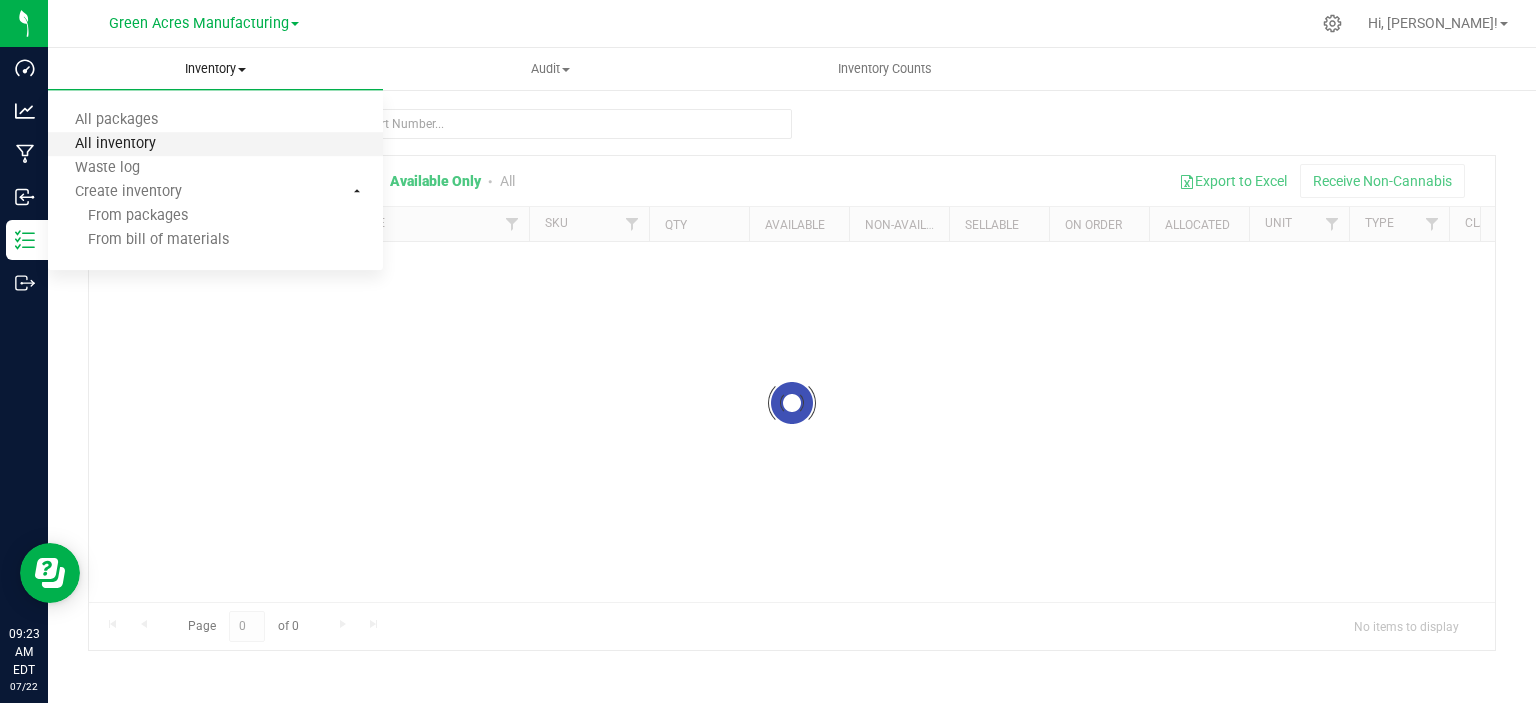 click on "All inventory" at bounding box center (115, 144) 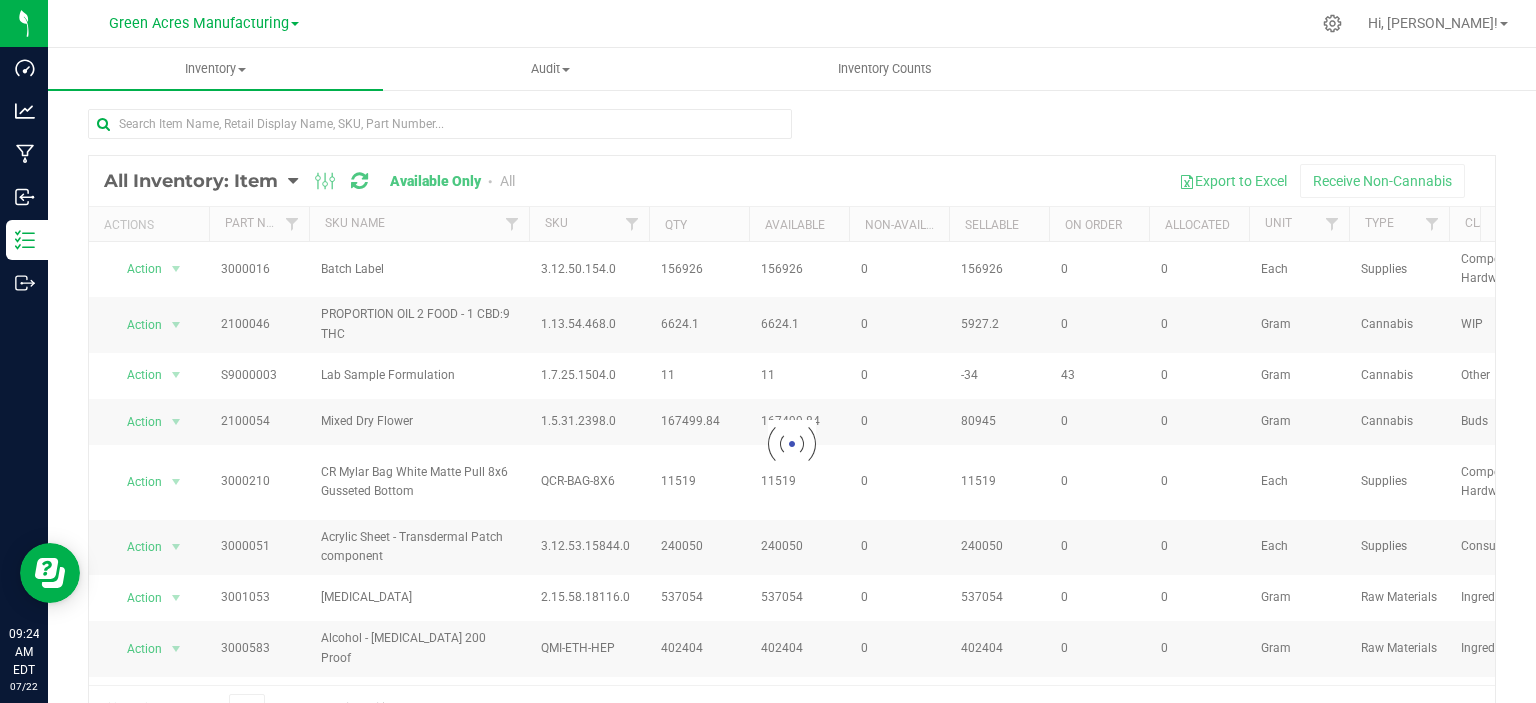 click at bounding box center (792, 132) 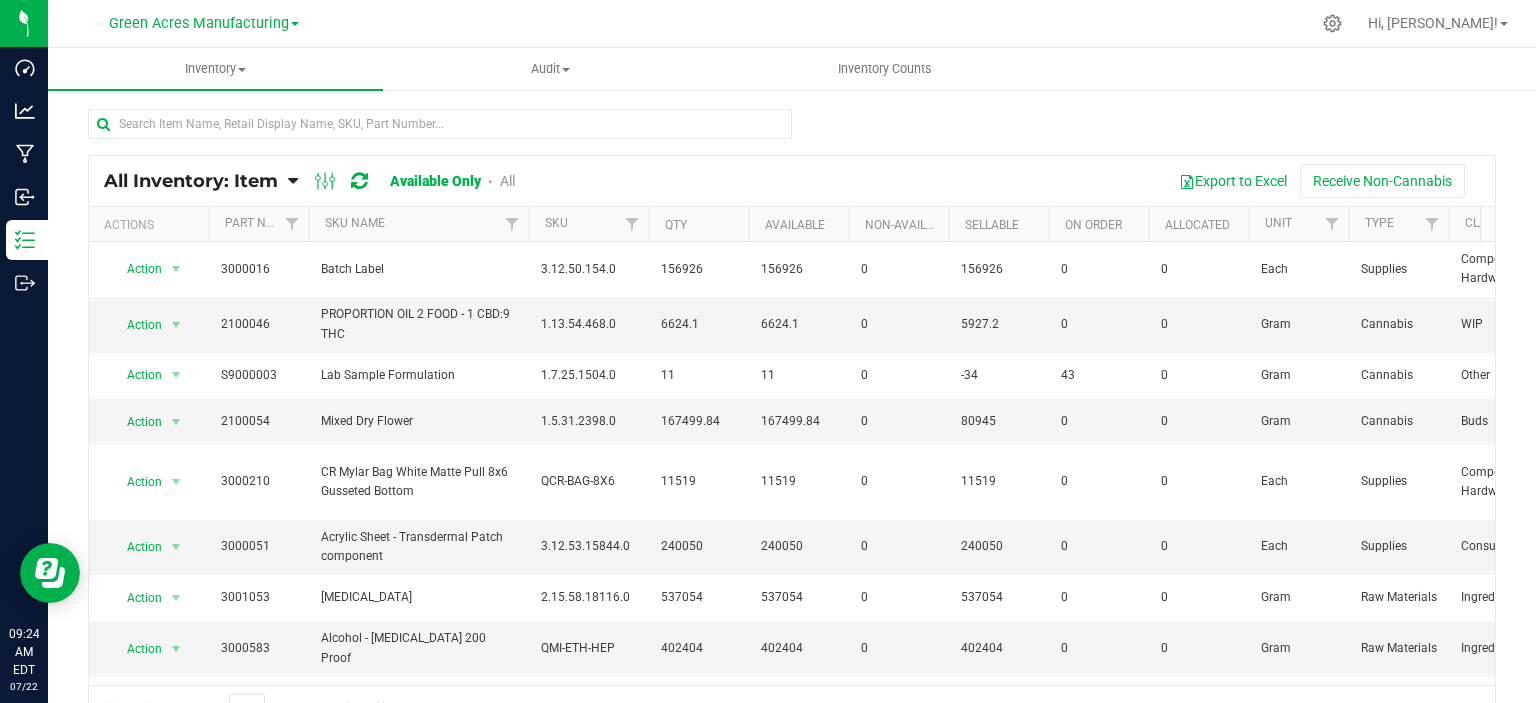 click on "All Inventory: Item" at bounding box center [191, 181] 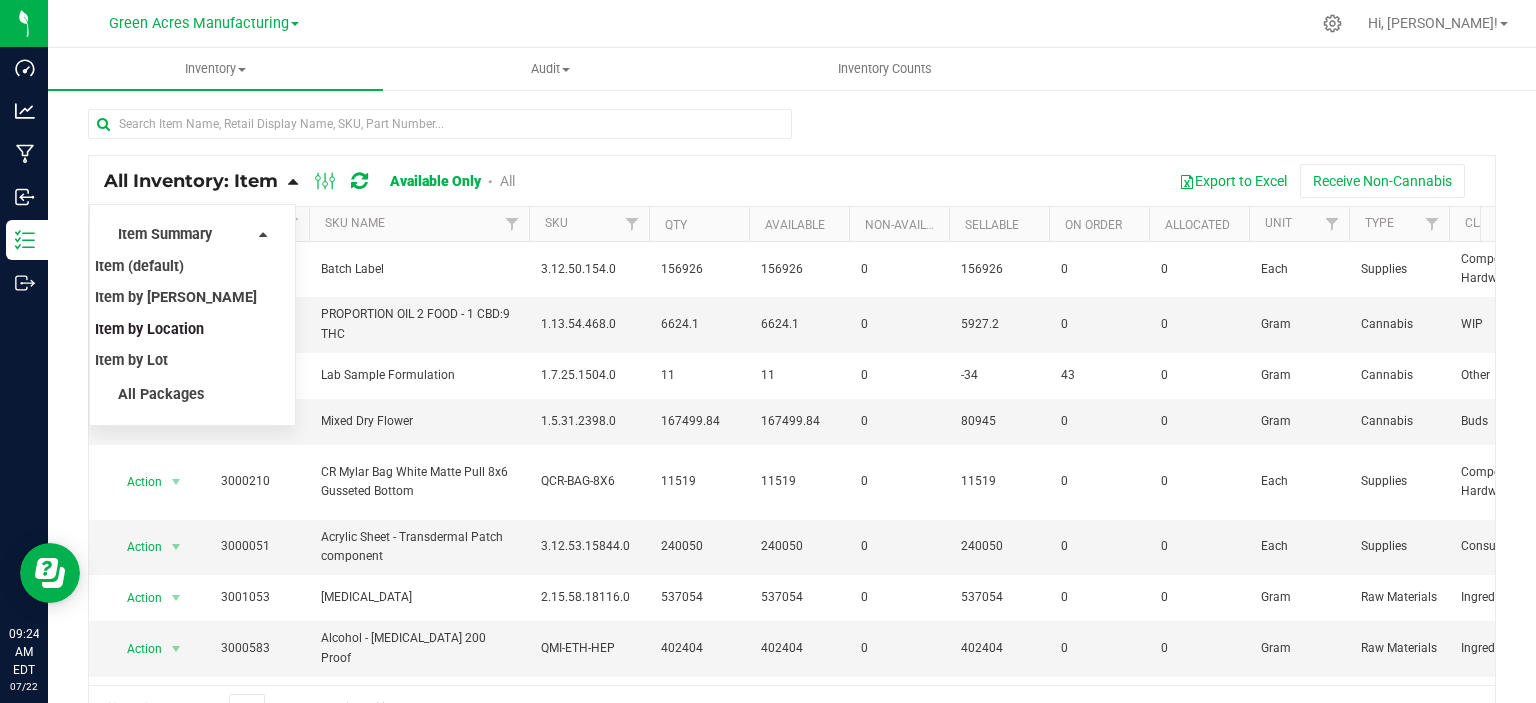 click on "Item by Location" at bounding box center (149, 329) 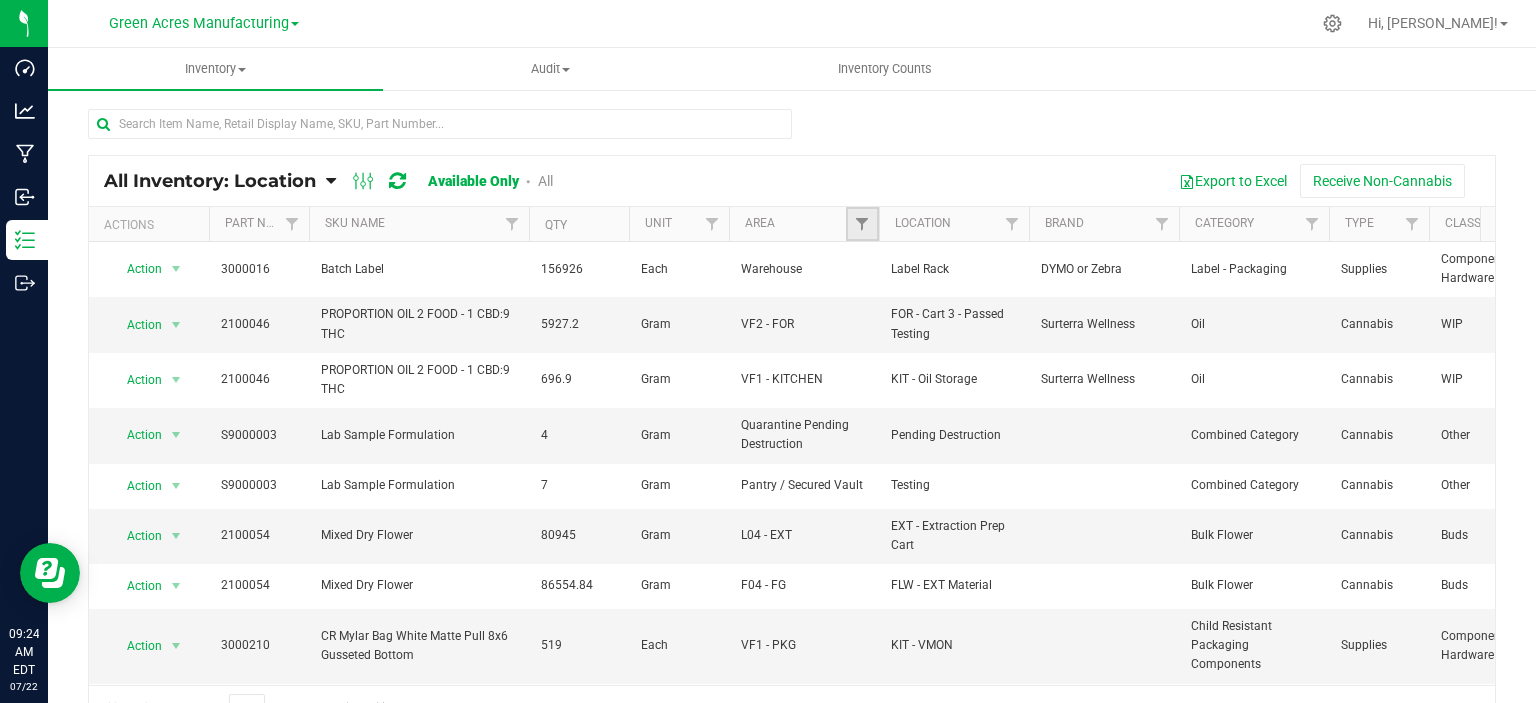 click at bounding box center (862, 224) 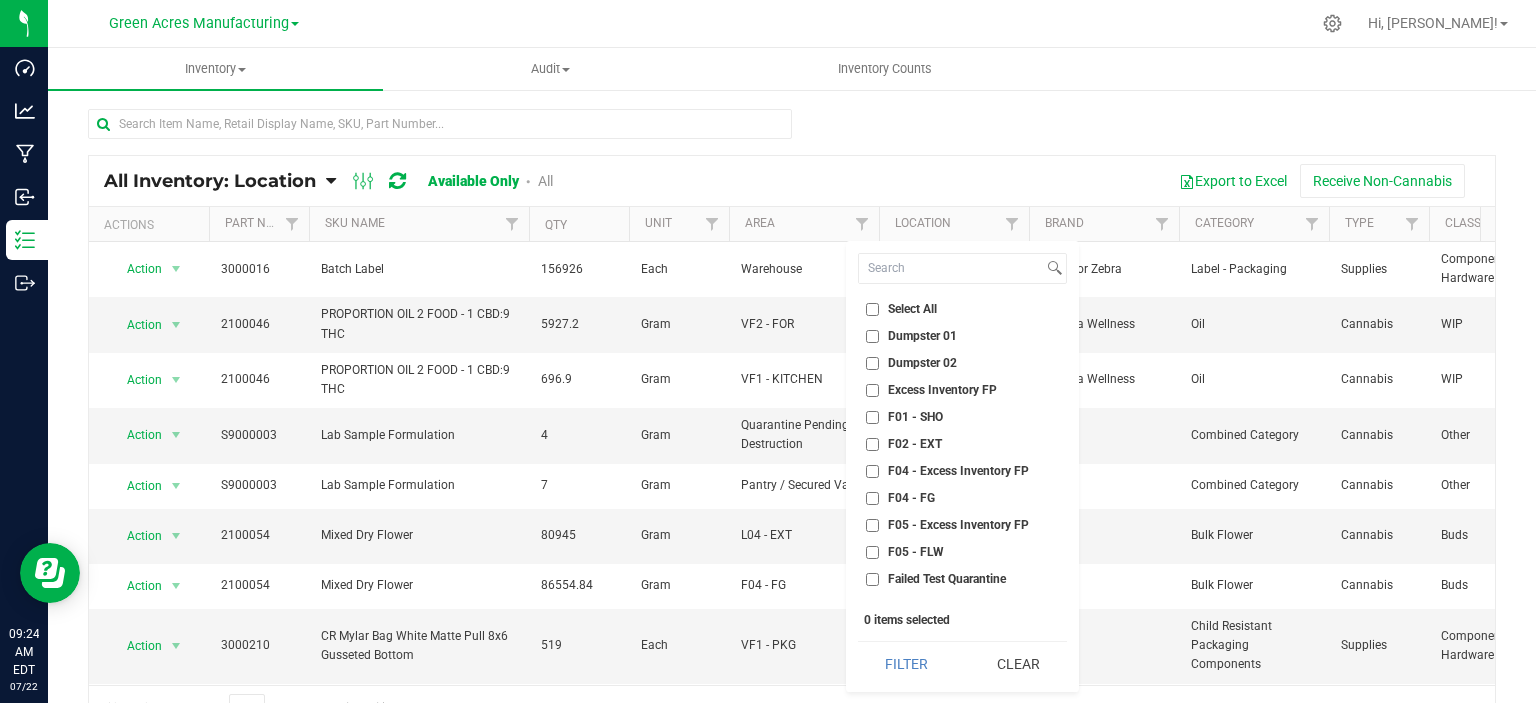 click on "Select All" at bounding box center (912, 309) 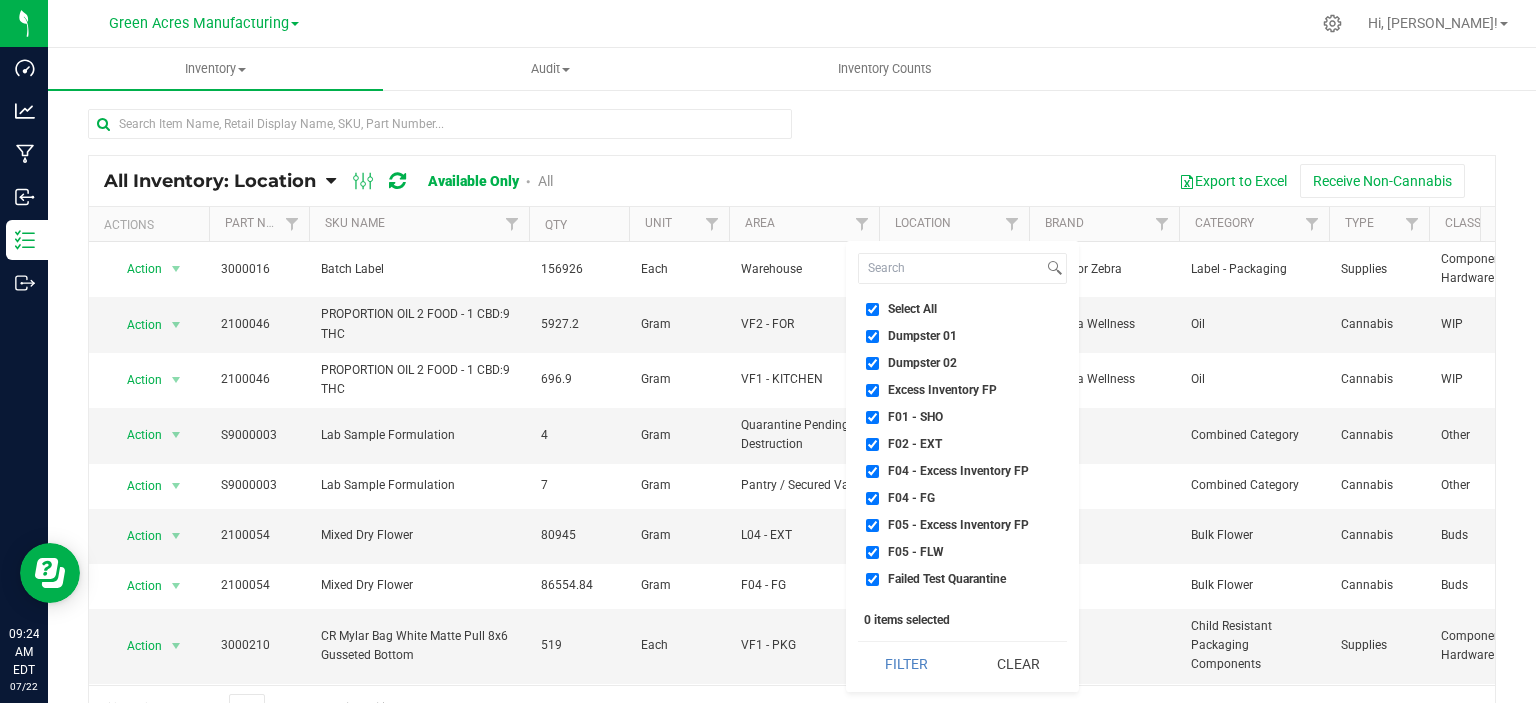 checkbox on "true" 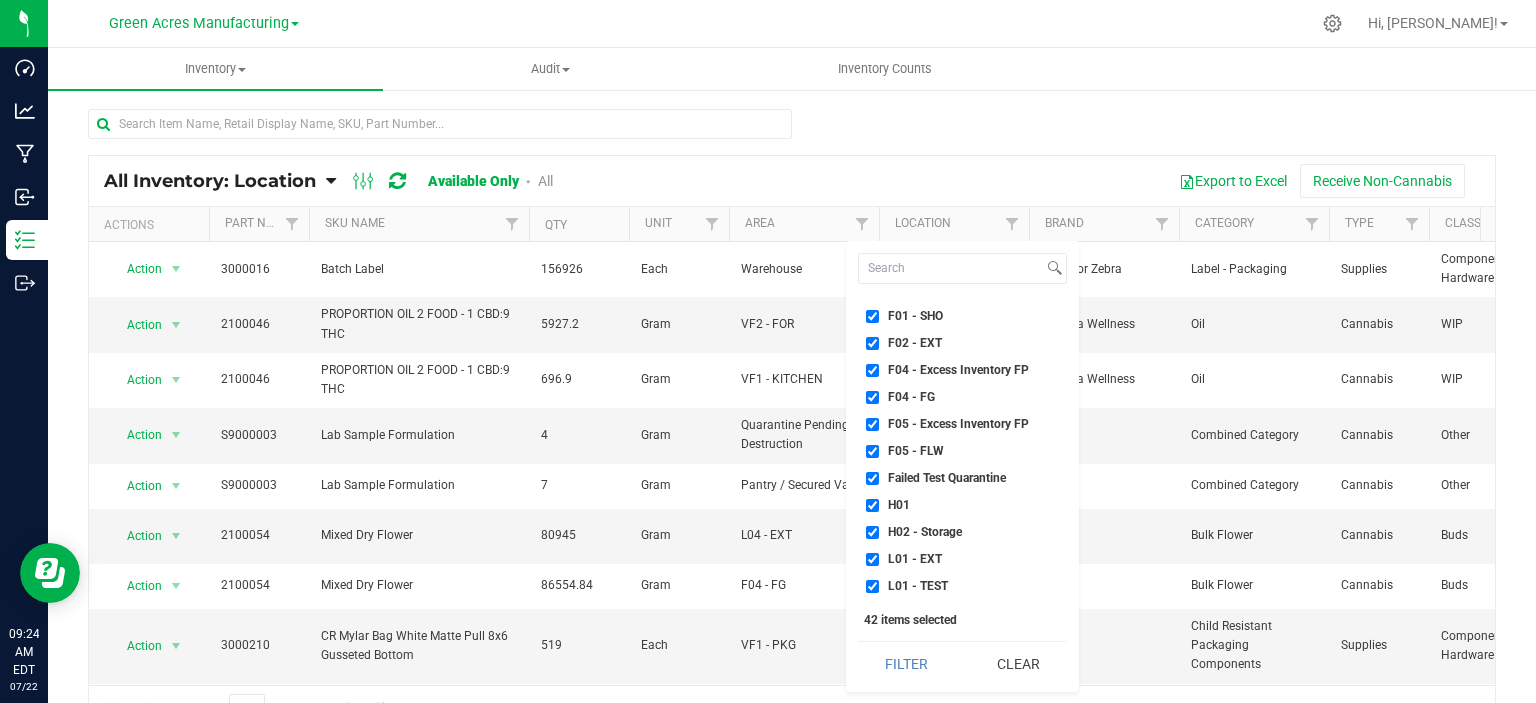 scroll, scrollTop: 200, scrollLeft: 0, axis: vertical 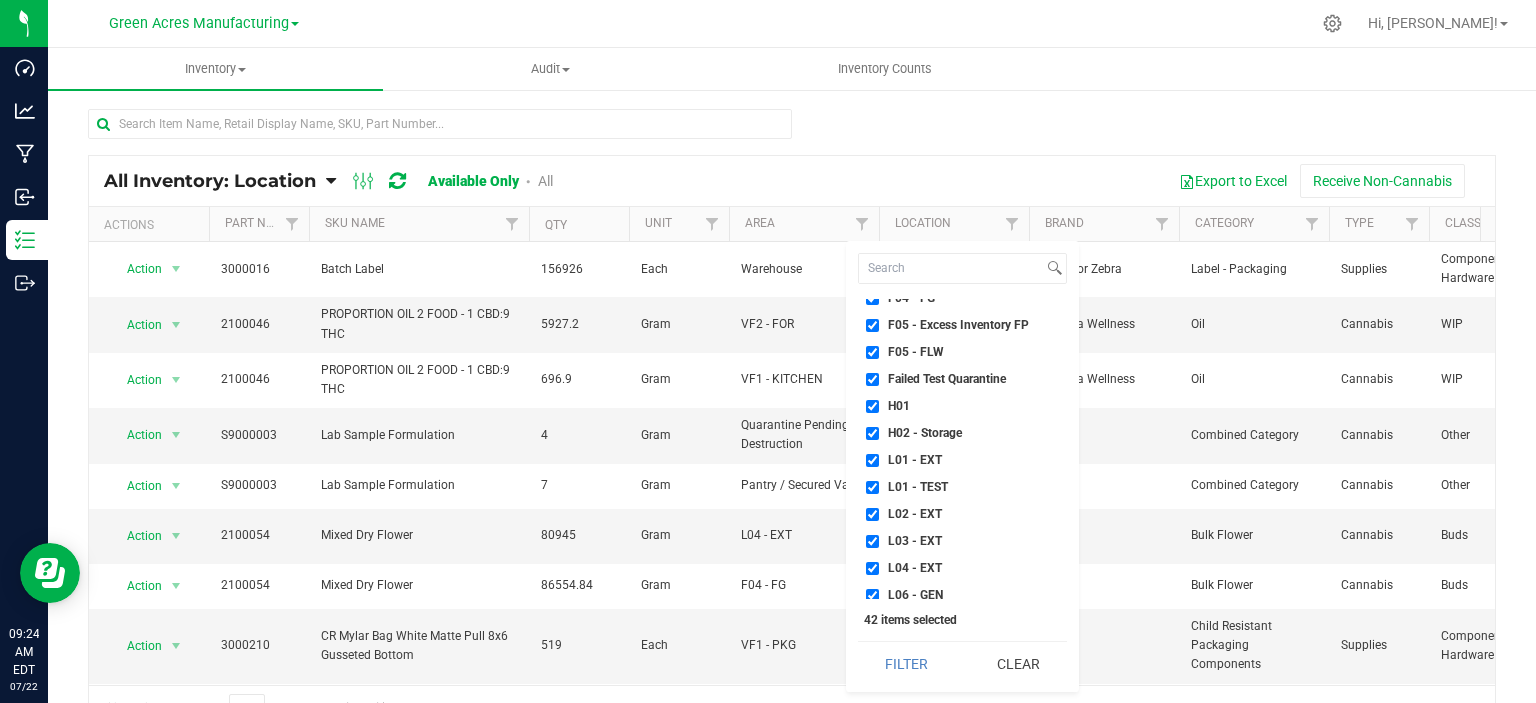 click on "Failed Test Quarantine" at bounding box center [947, 379] 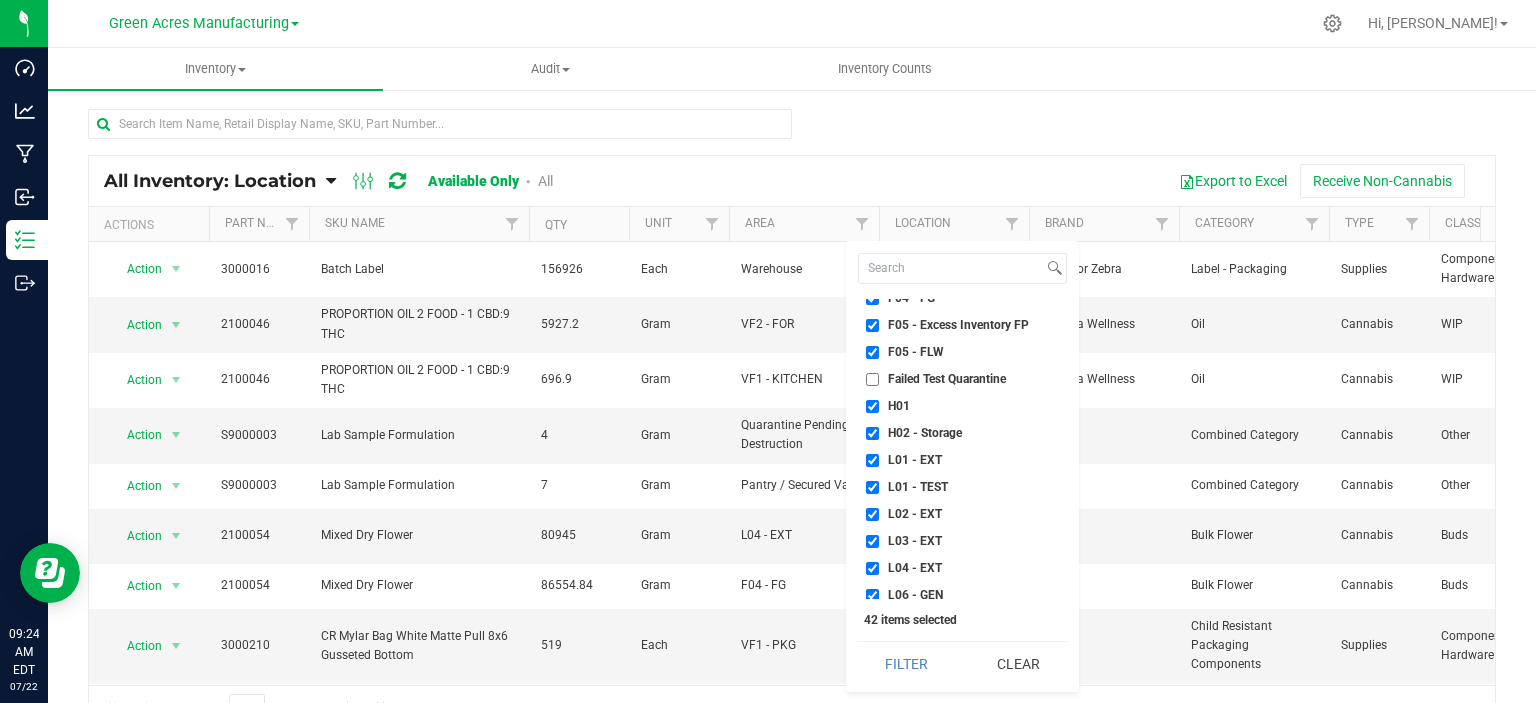 checkbox on "false" 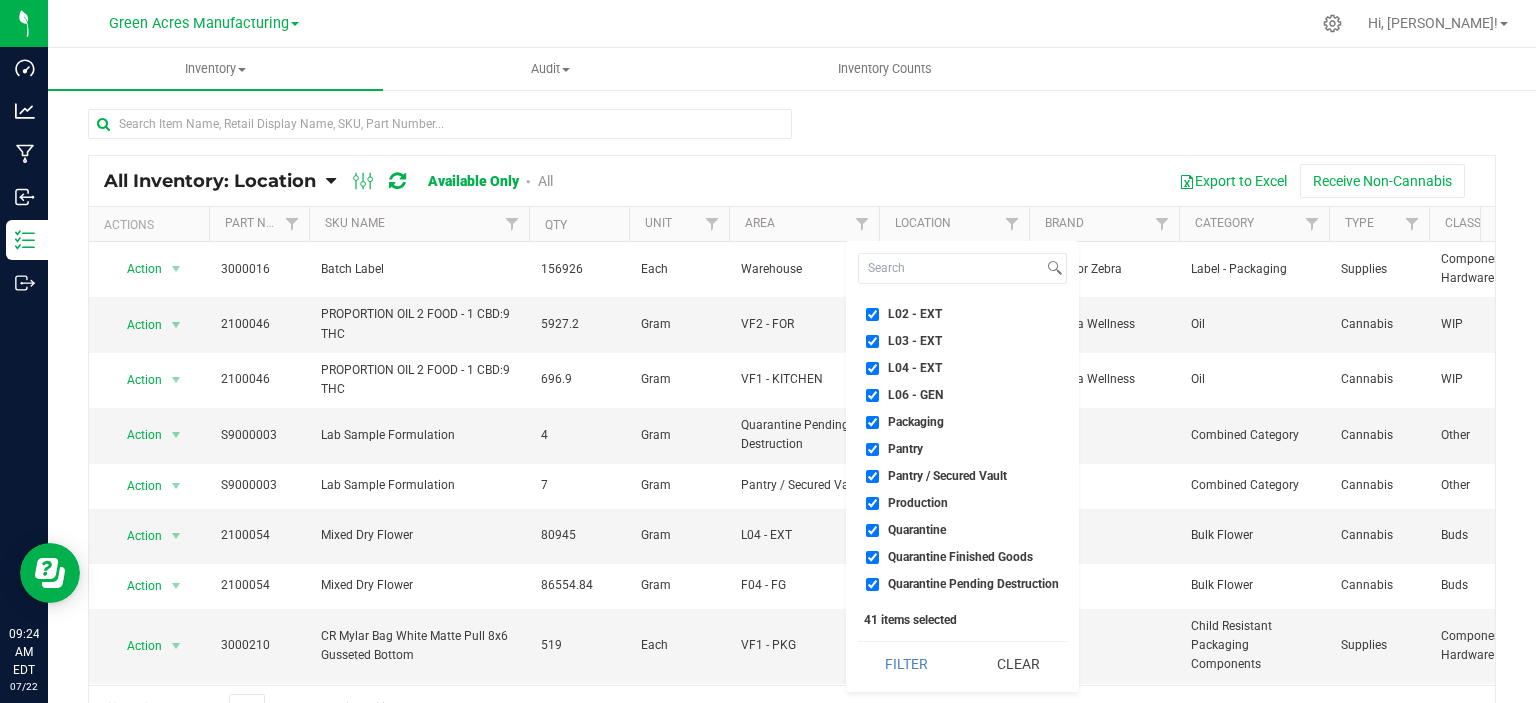 scroll, scrollTop: 500, scrollLeft: 0, axis: vertical 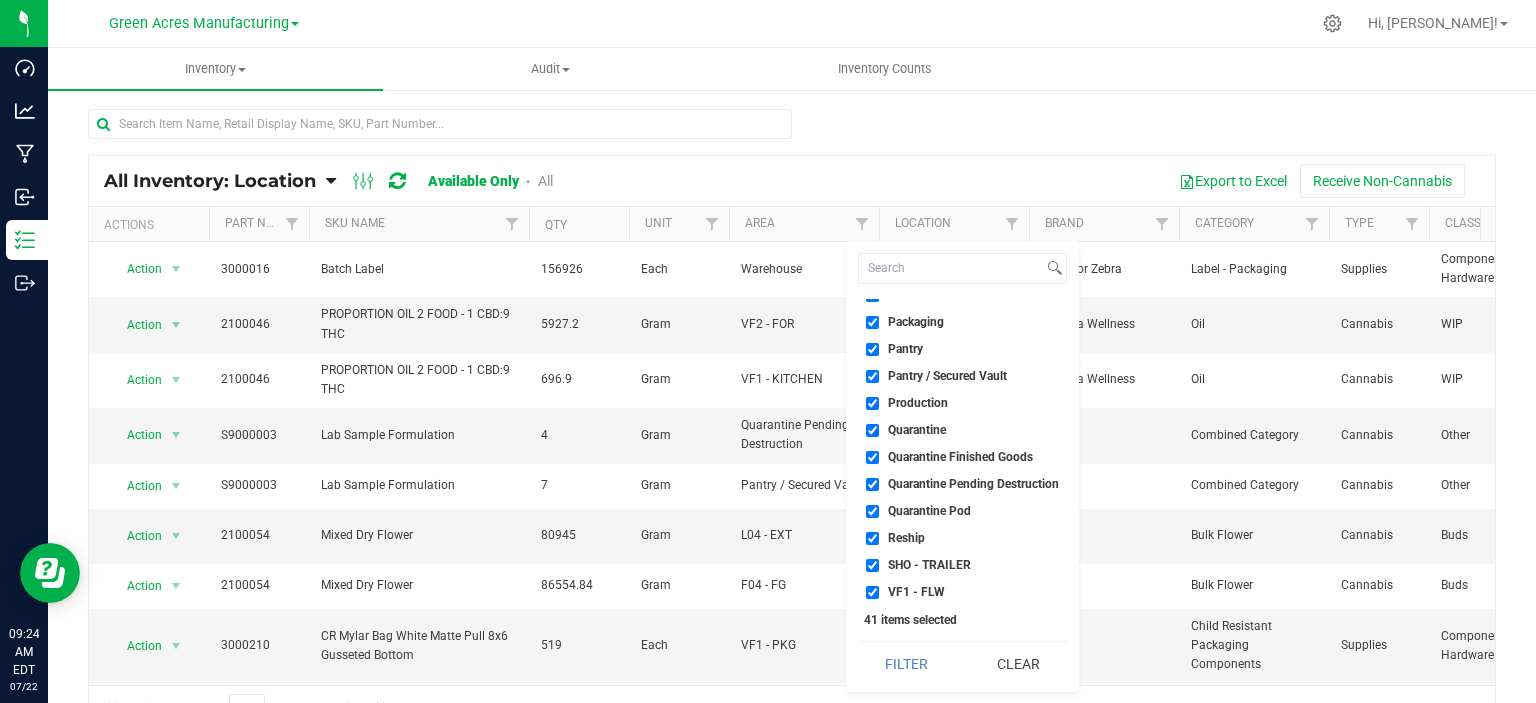 click on "Quarantine" at bounding box center [917, 430] 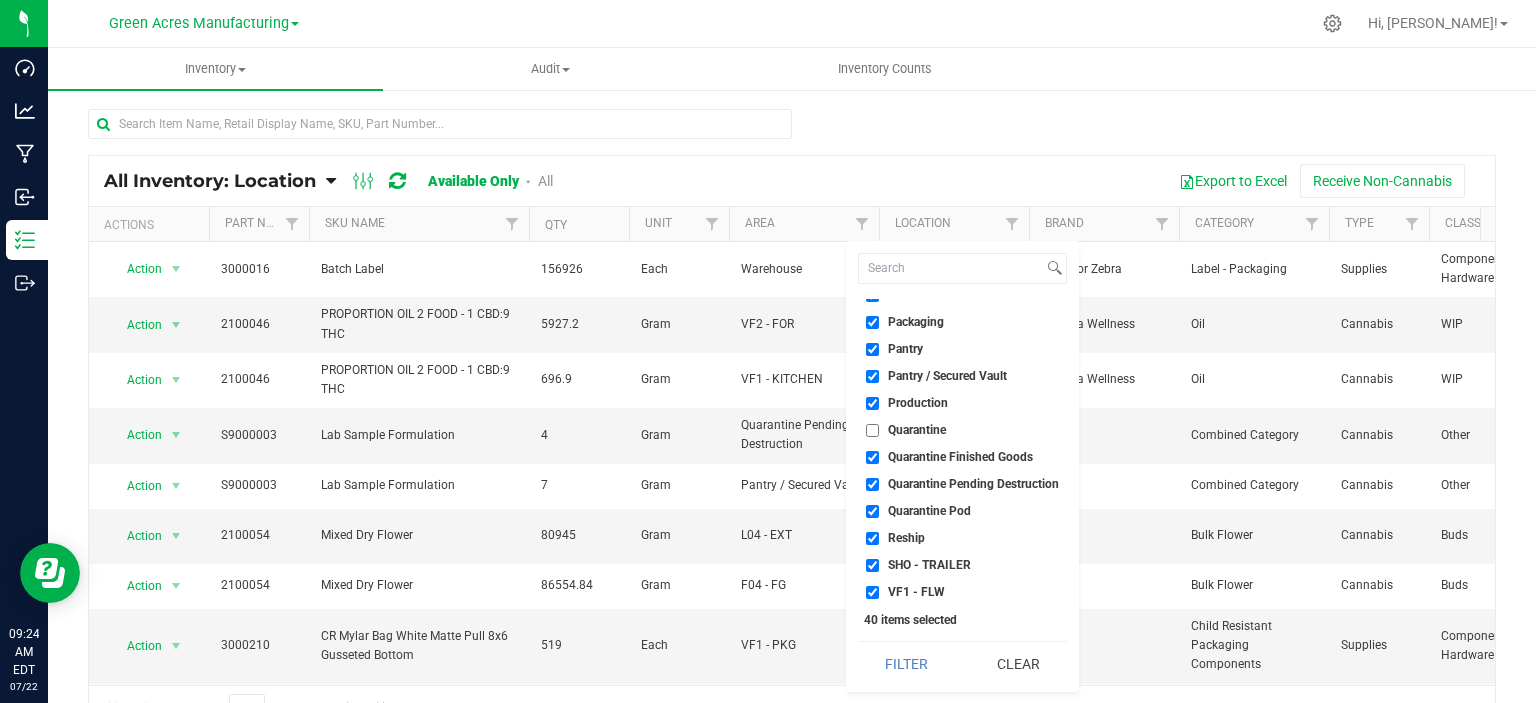 click on "Quarantine Finished Goods" at bounding box center (960, 457) 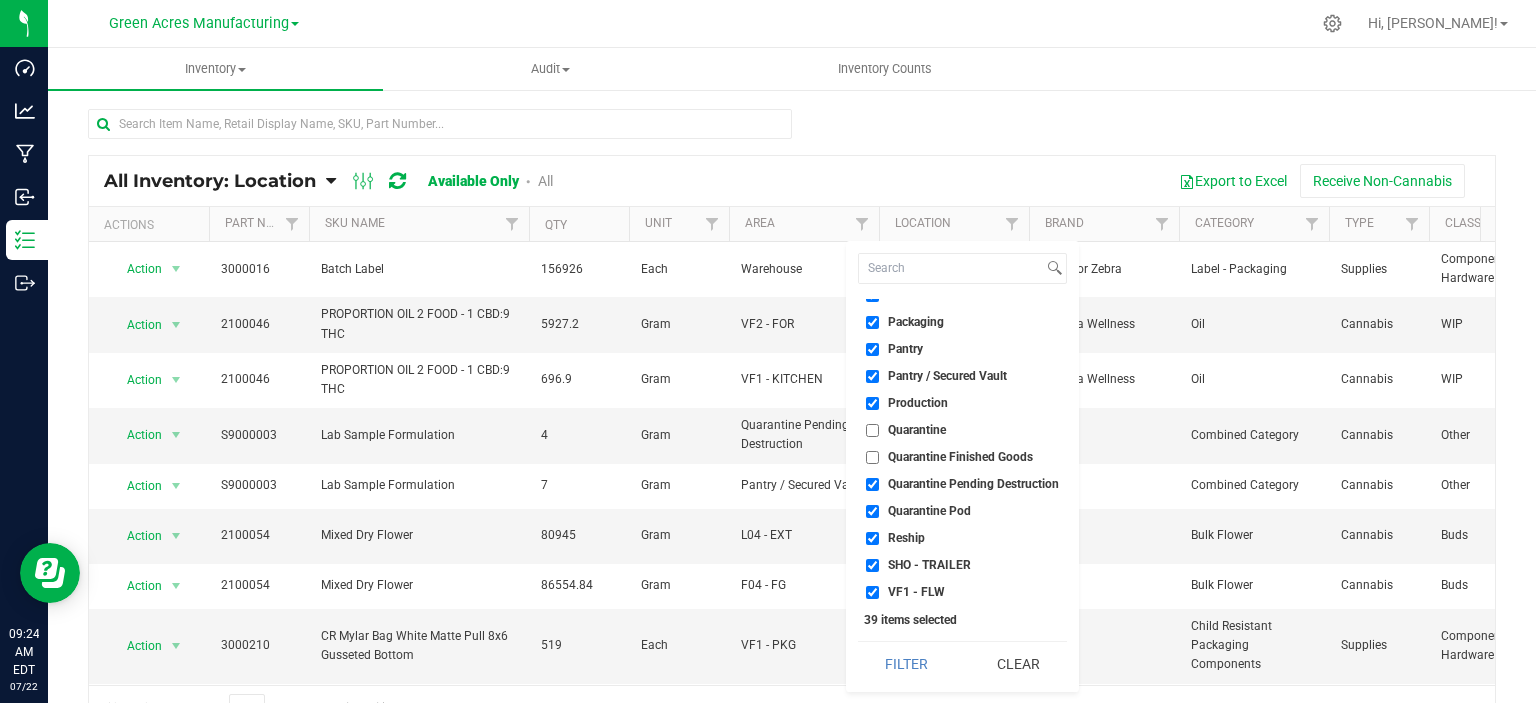 click on "Quarantine Pending Destruction" at bounding box center (973, 484) 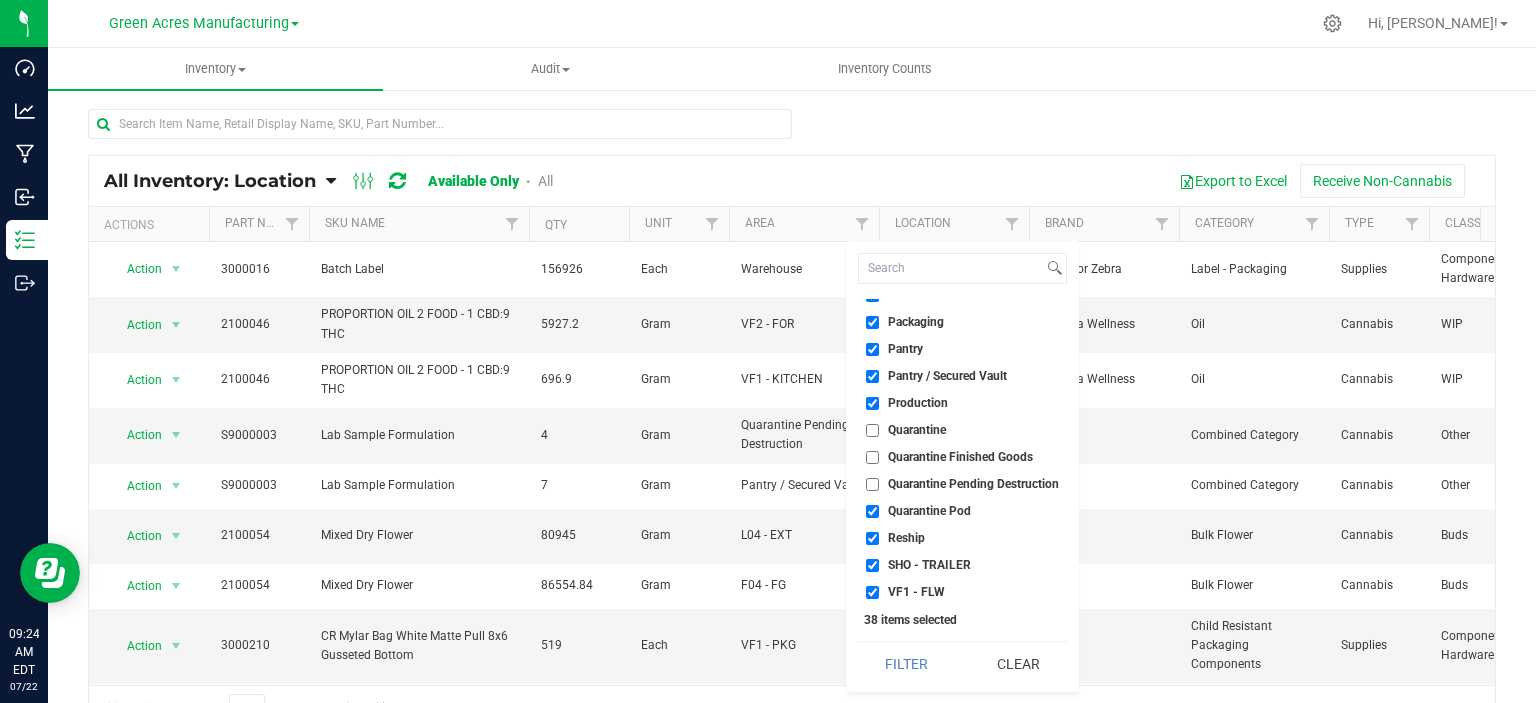 click on "Quarantine Pod" at bounding box center (962, 511) 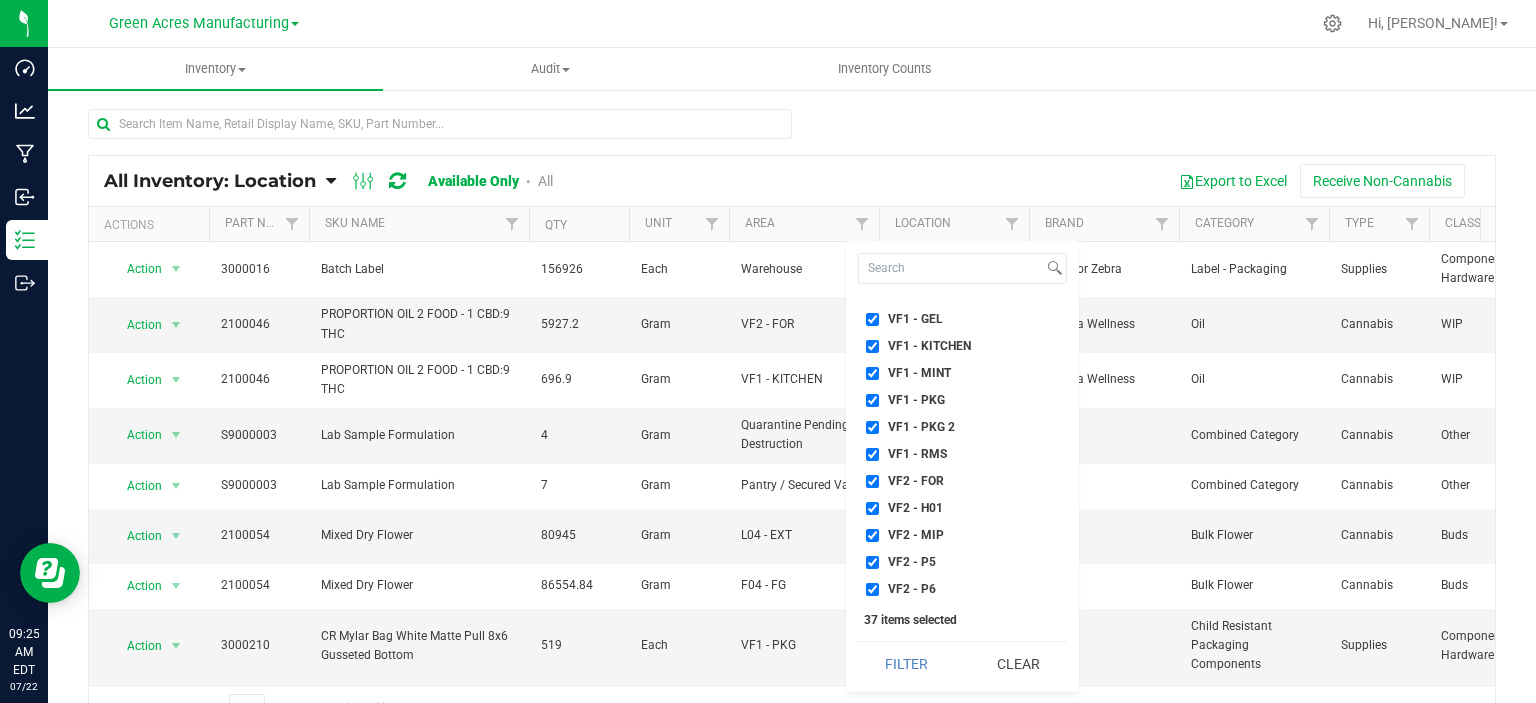scroll, scrollTop: 855, scrollLeft: 0, axis: vertical 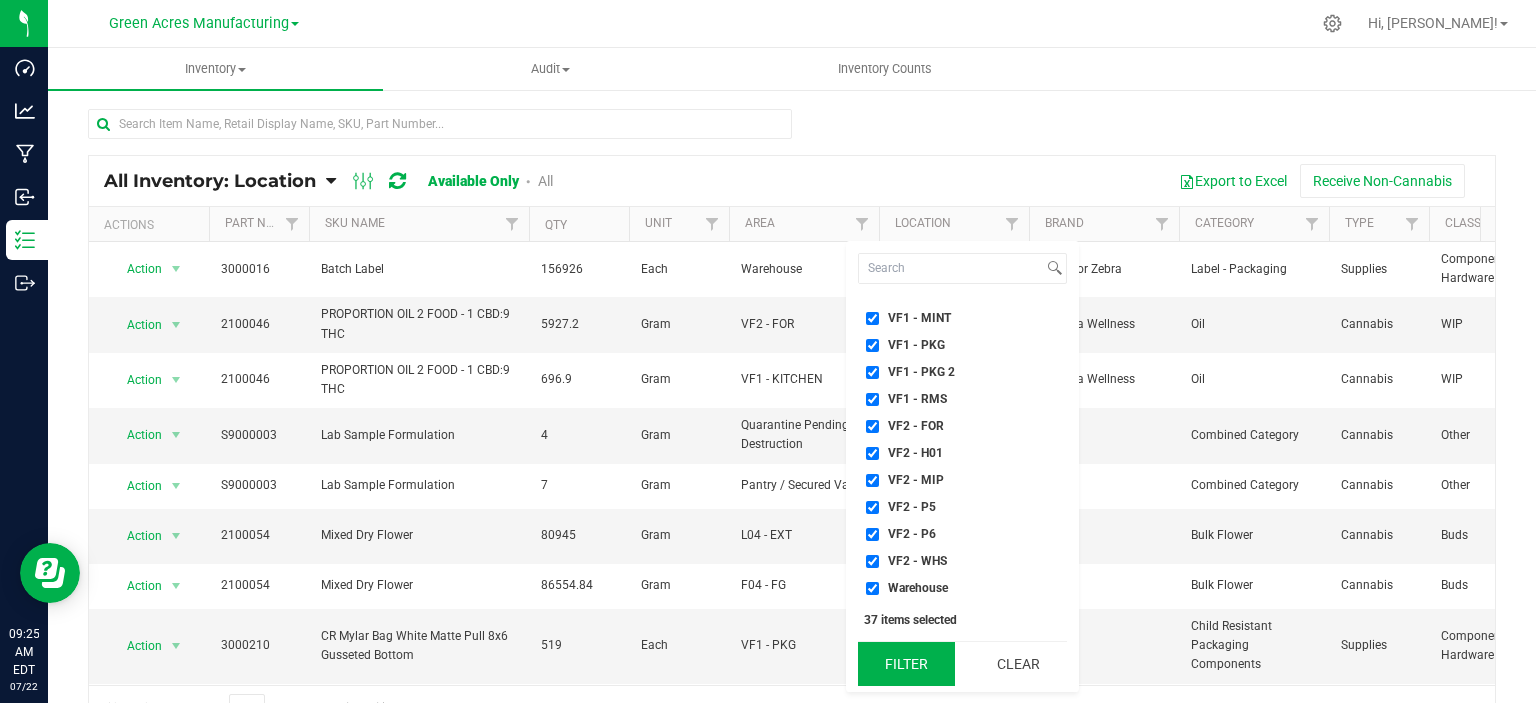click on "Filter" at bounding box center [906, 664] 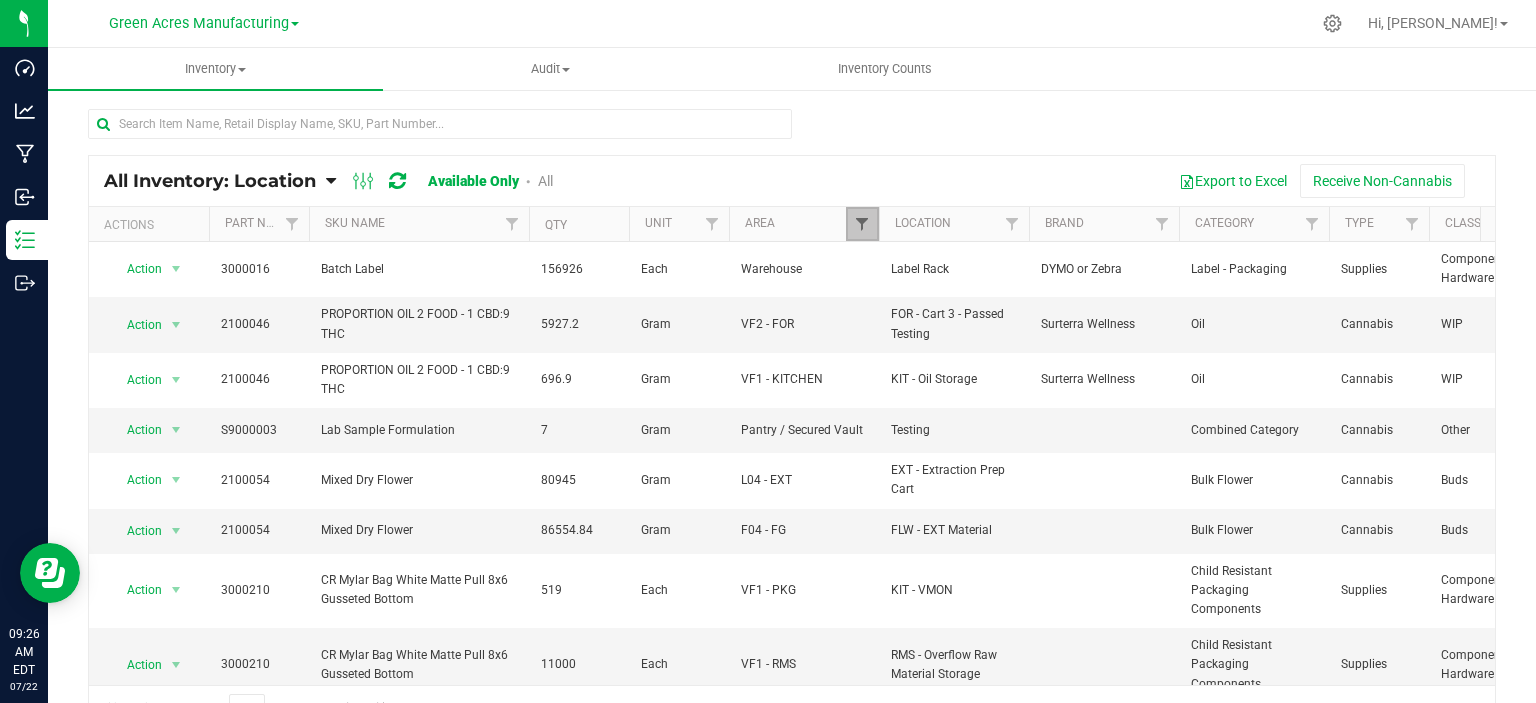 click at bounding box center (862, 224) 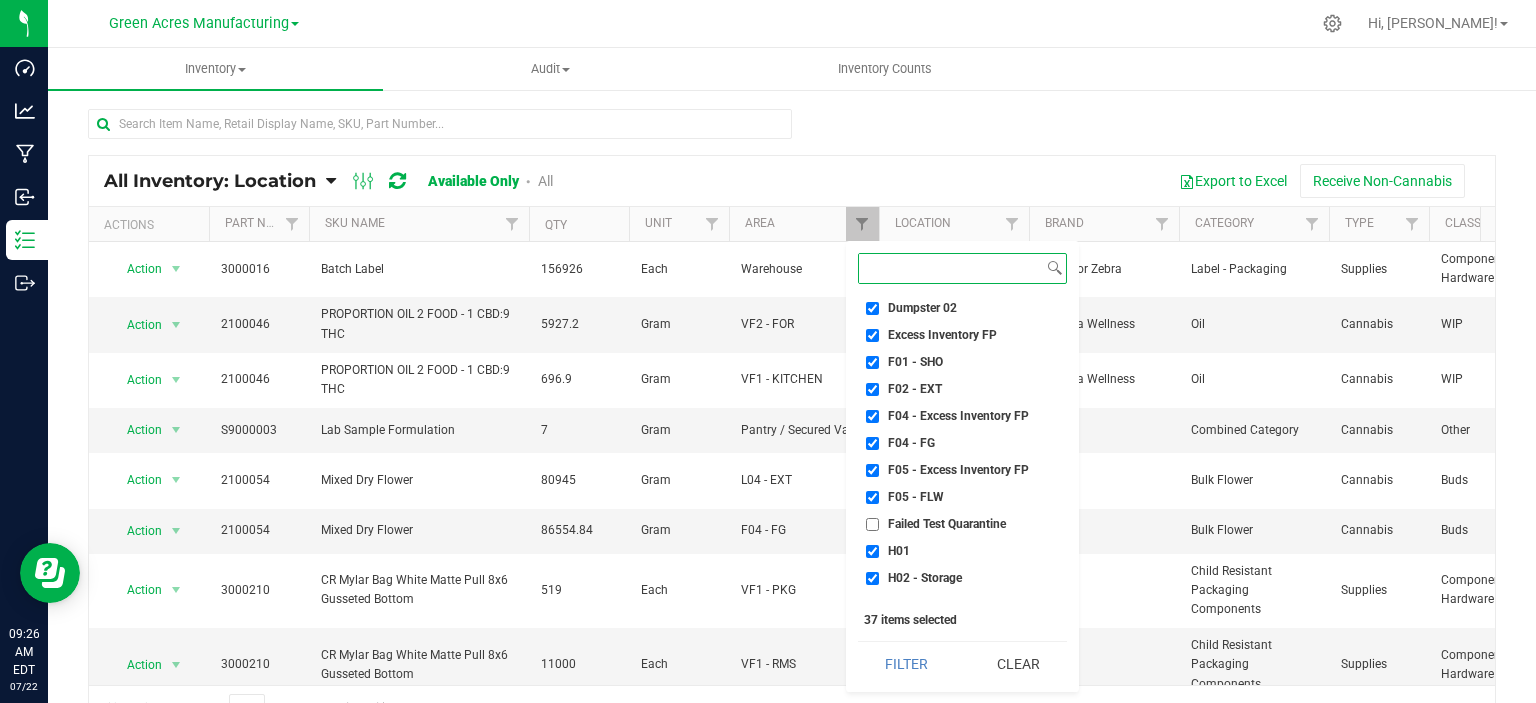 scroll, scrollTop: 0, scrollLeft: 0, axis: both 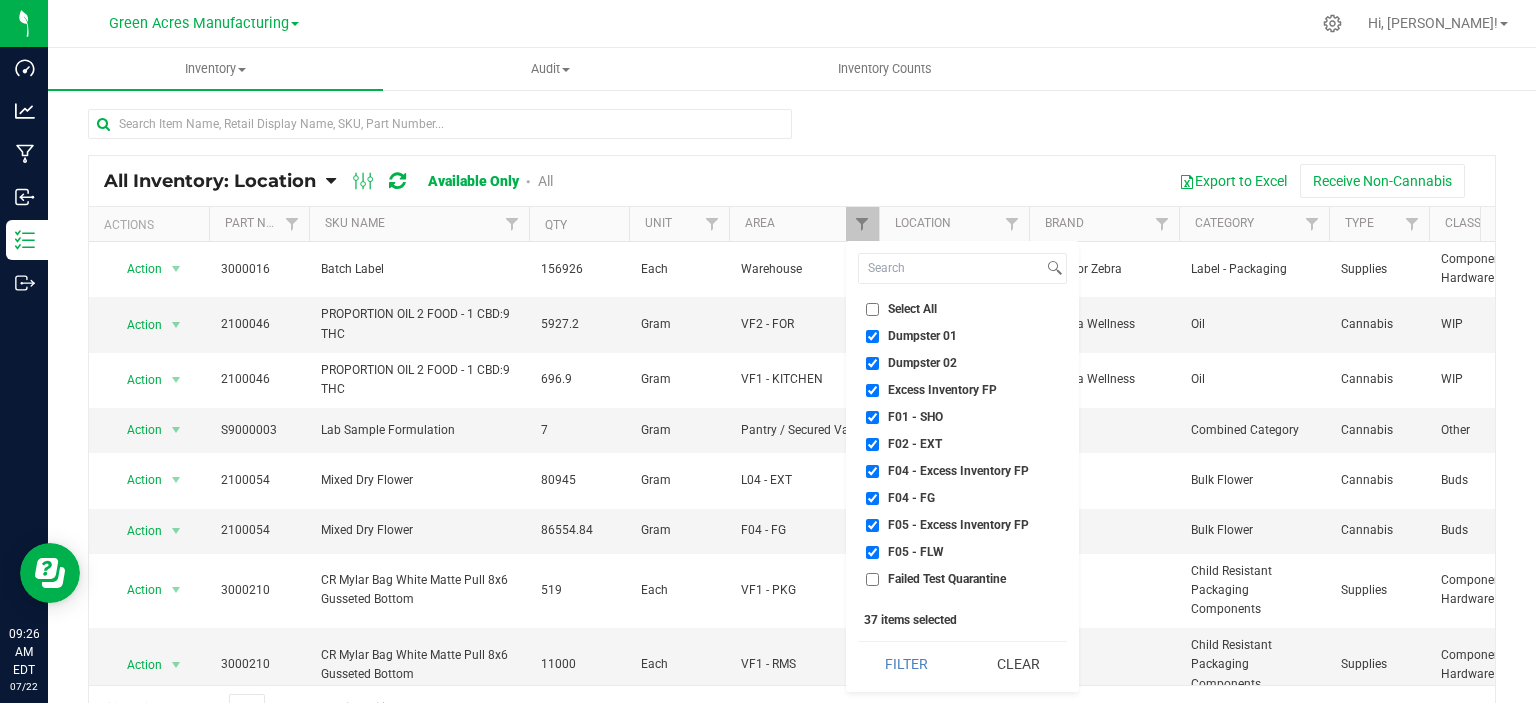 click on "All Inventory: Location
Item Summary
Item (default)
Item by Strain
Item by Location
Item by Lot
All Packages" at bounding box center [792, 181] 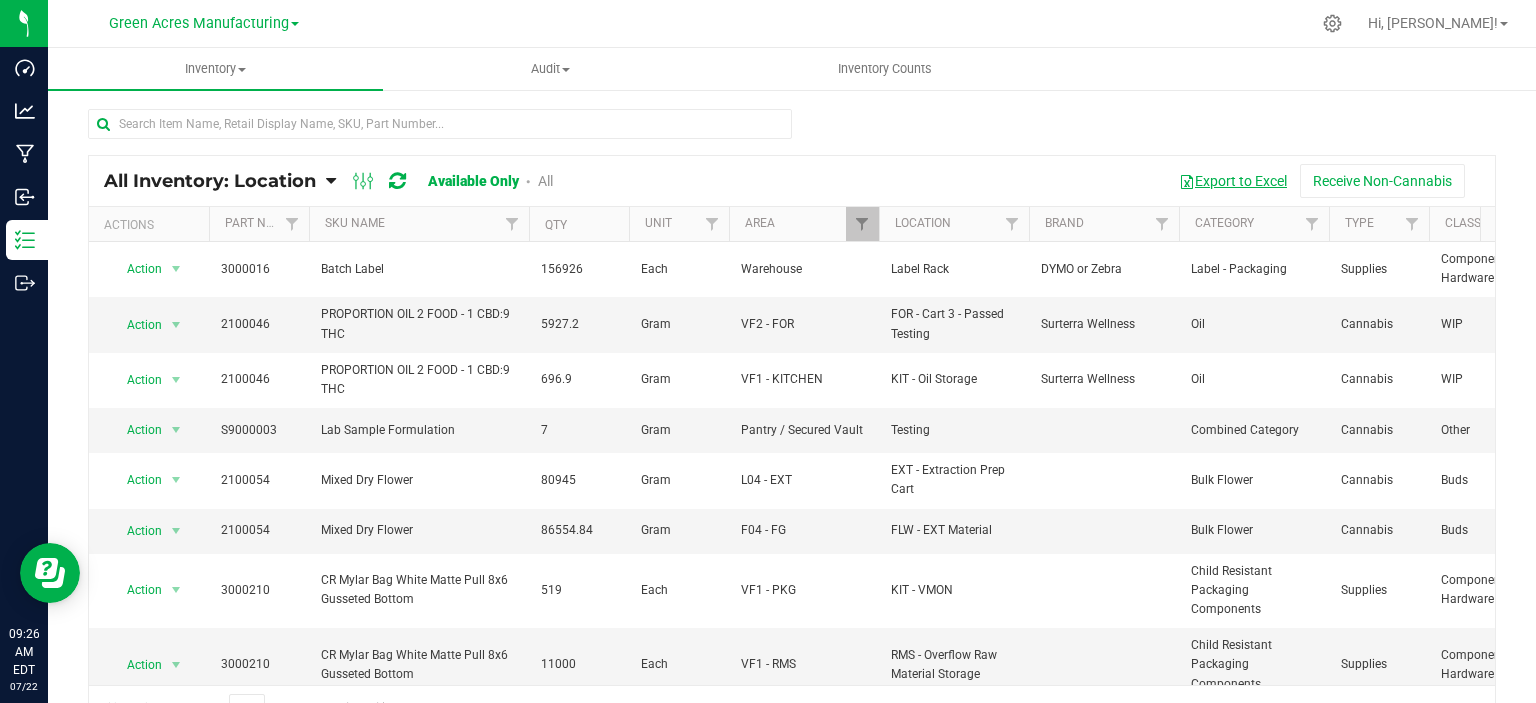click on "Export to Excel" at bounding box center (1233, 181) 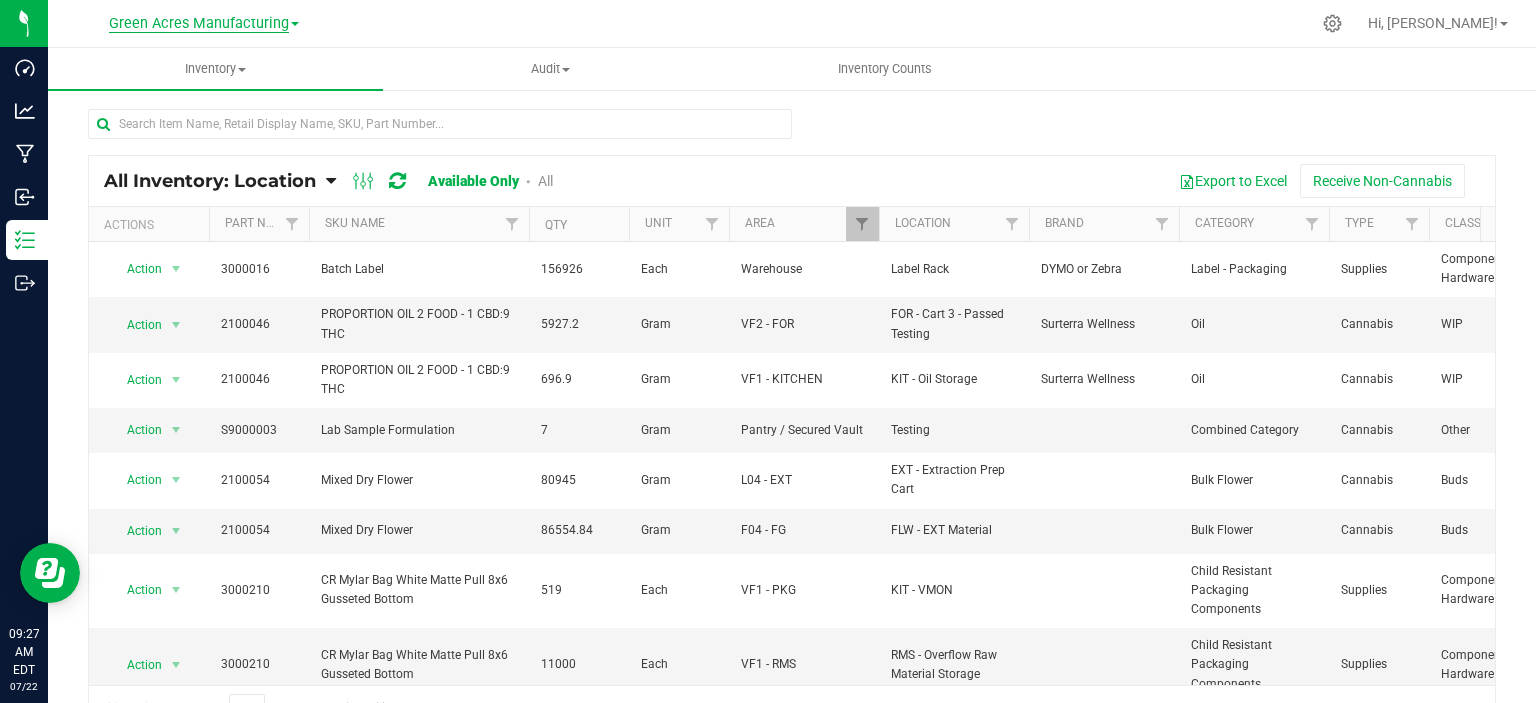 click on "Green Acres Manufacturing" at bounding box center (199, 24) 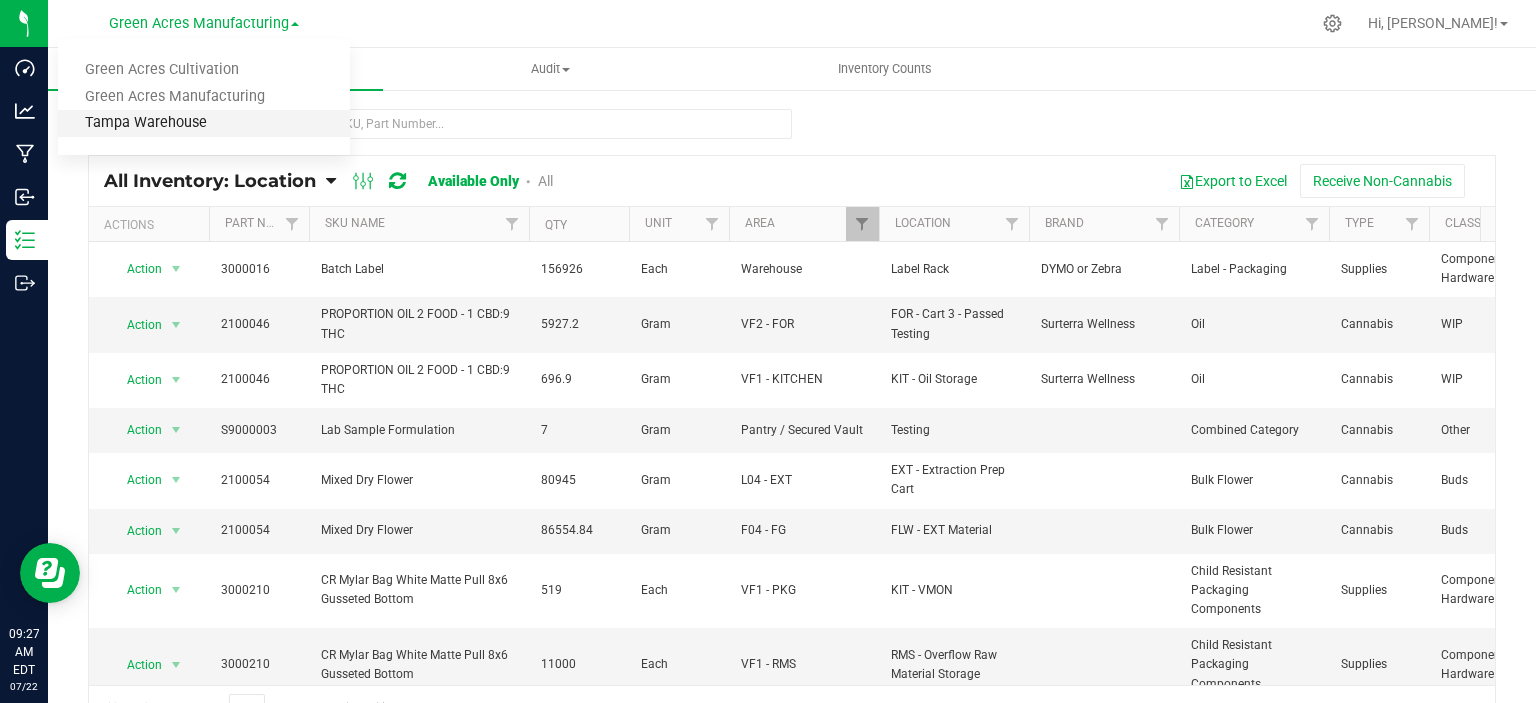 click on "Tampa Warehouse" at bounding box center (204, 123) 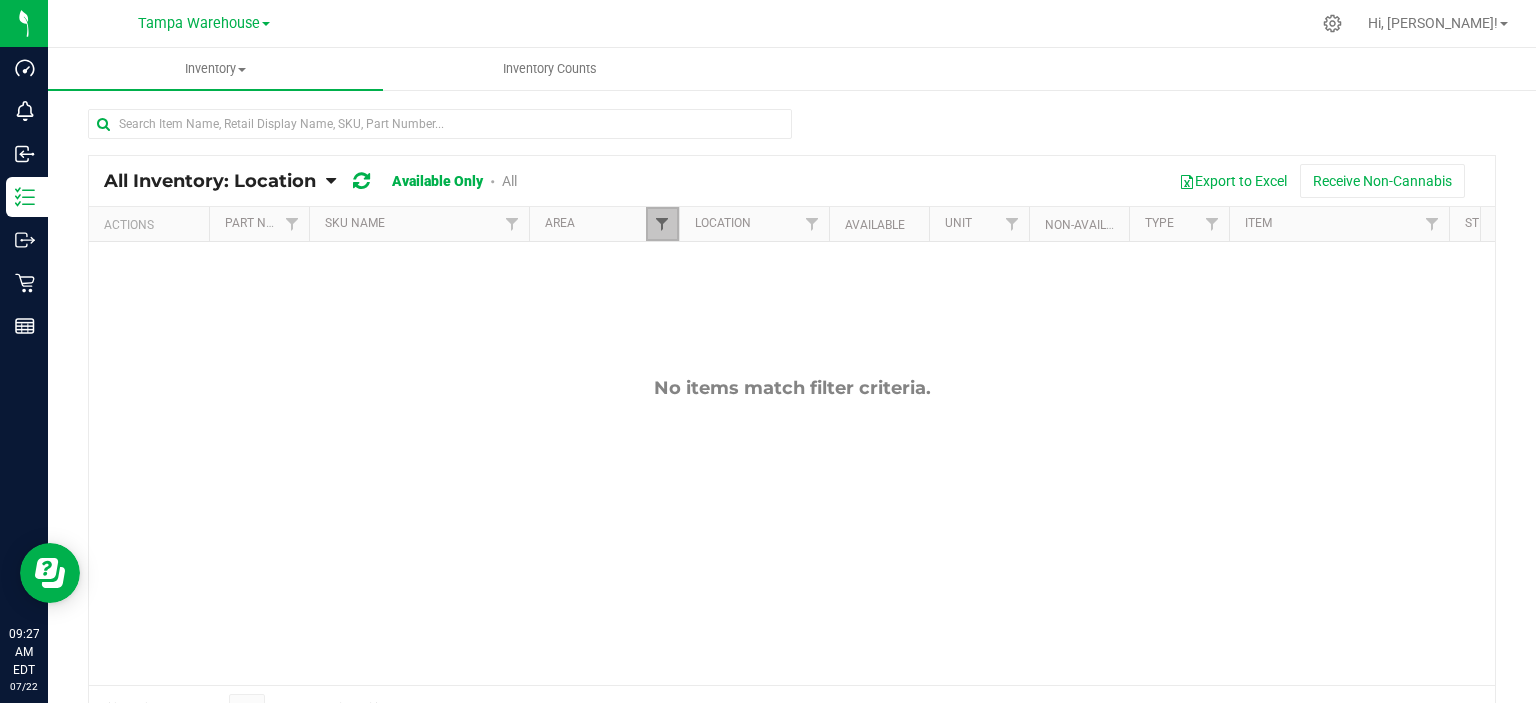 click at bounding box center [662, 224] 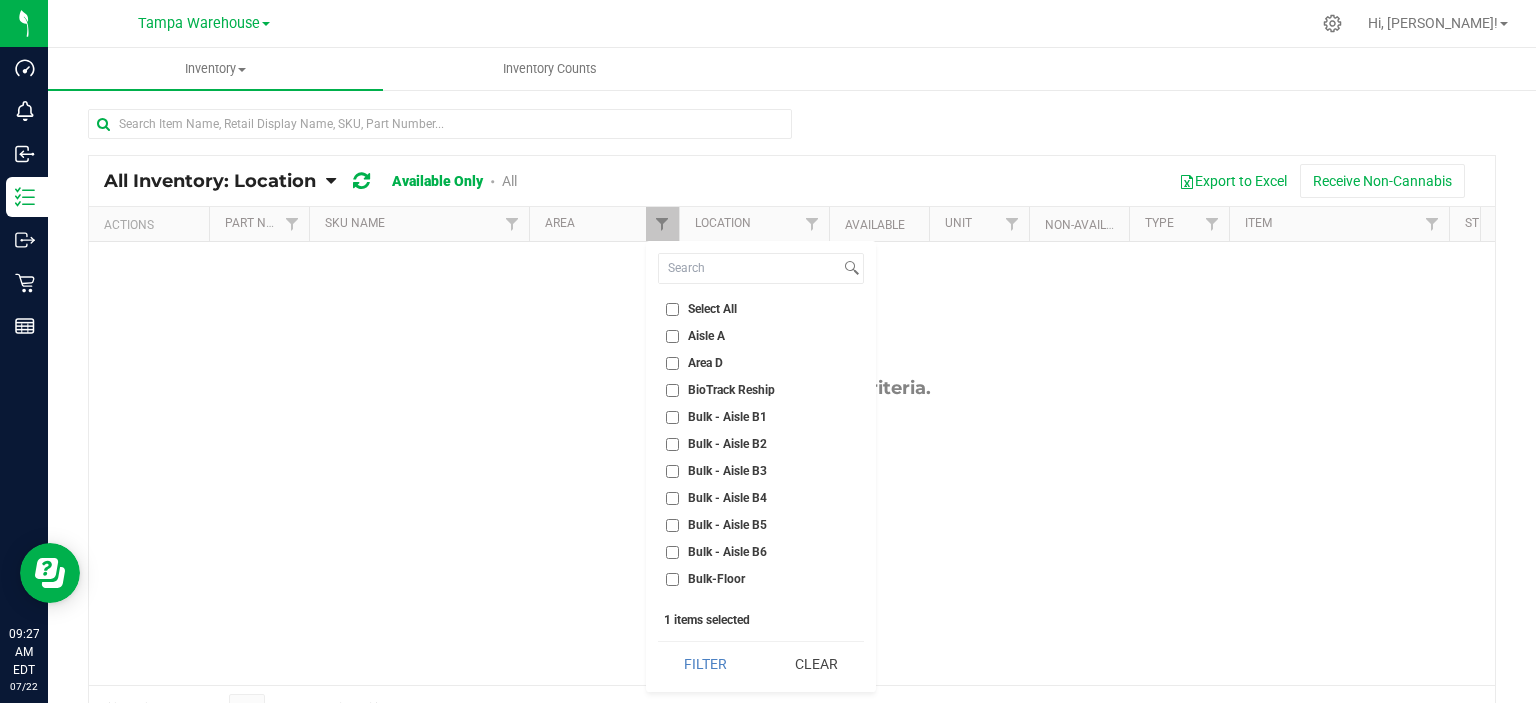 click on "Select All" at bounding box center [672, 309] 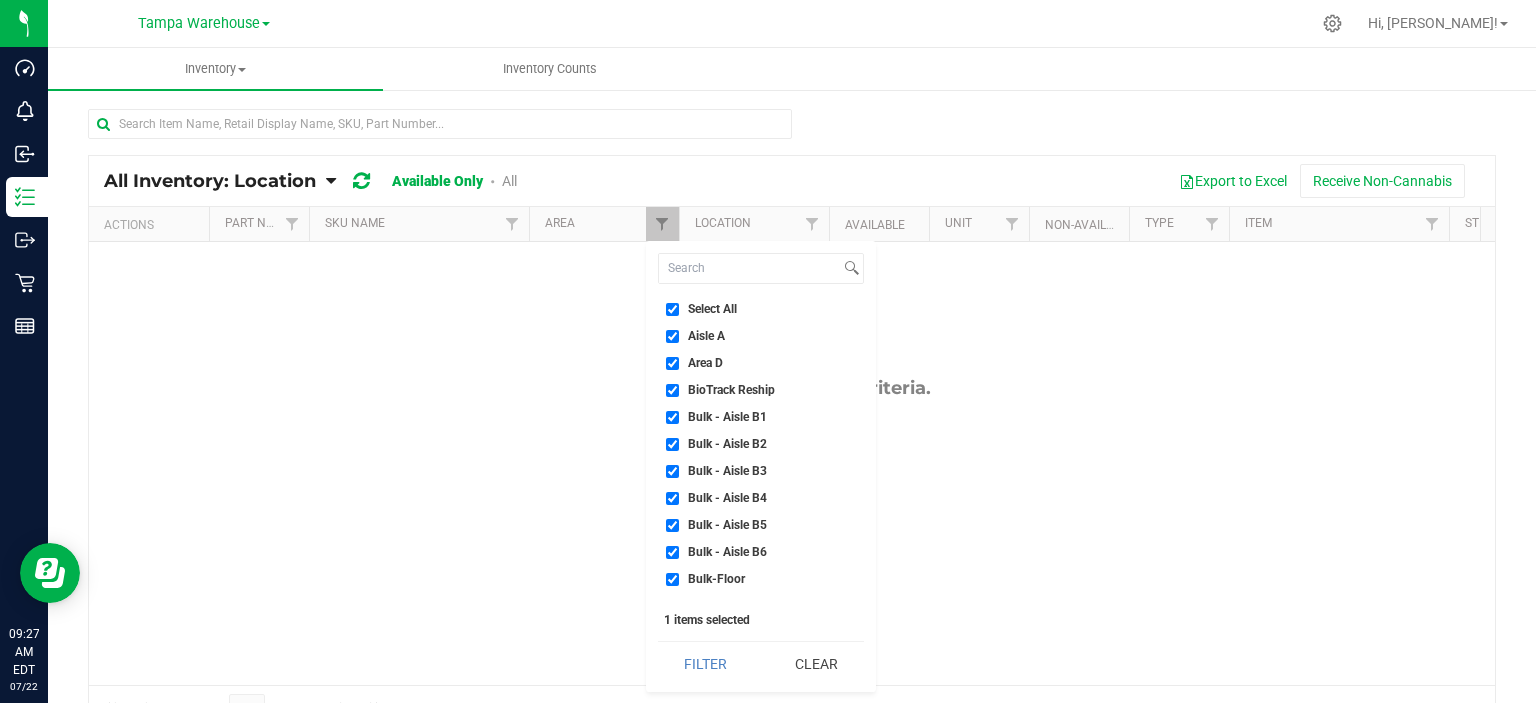 checkbox on "true" 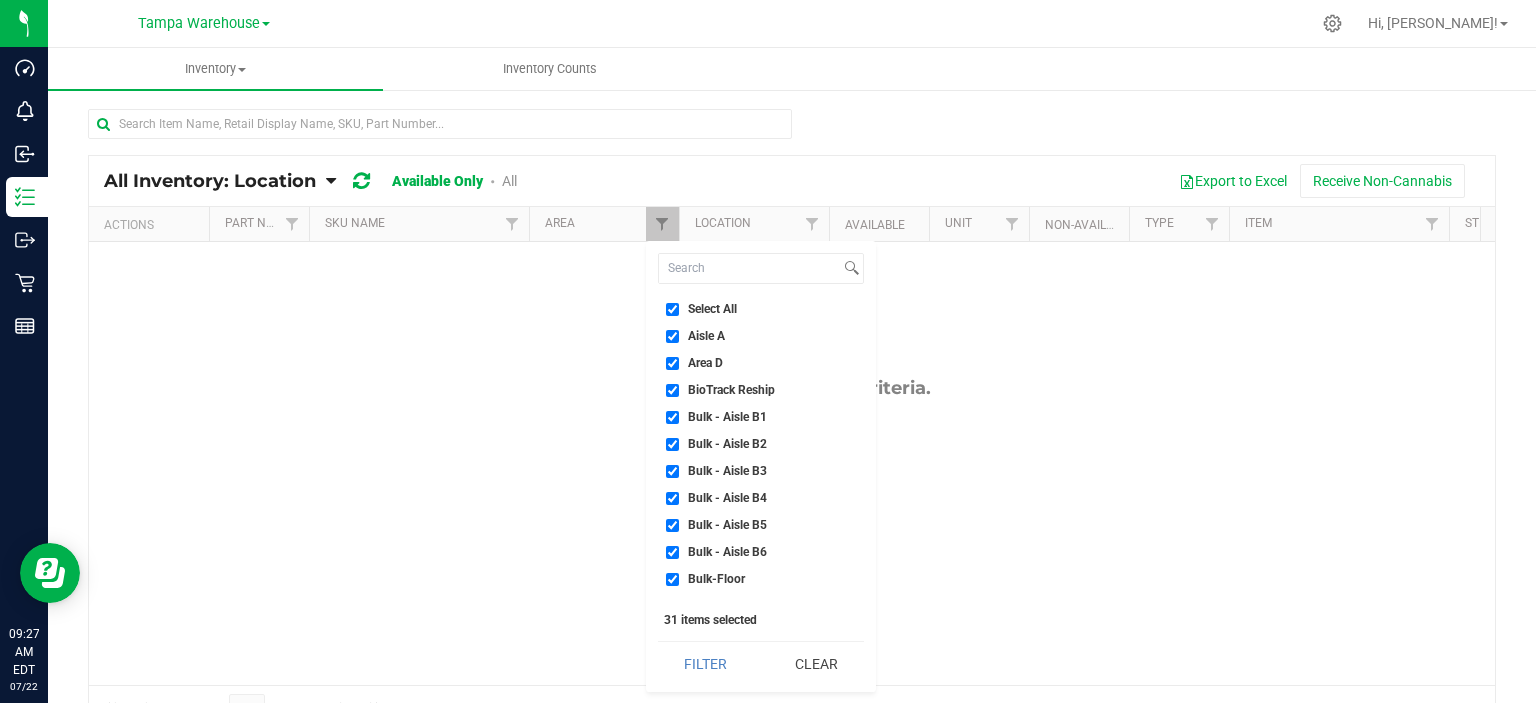 scroll, scrollTop: 300, scrollLeft: 0, axis: vertical 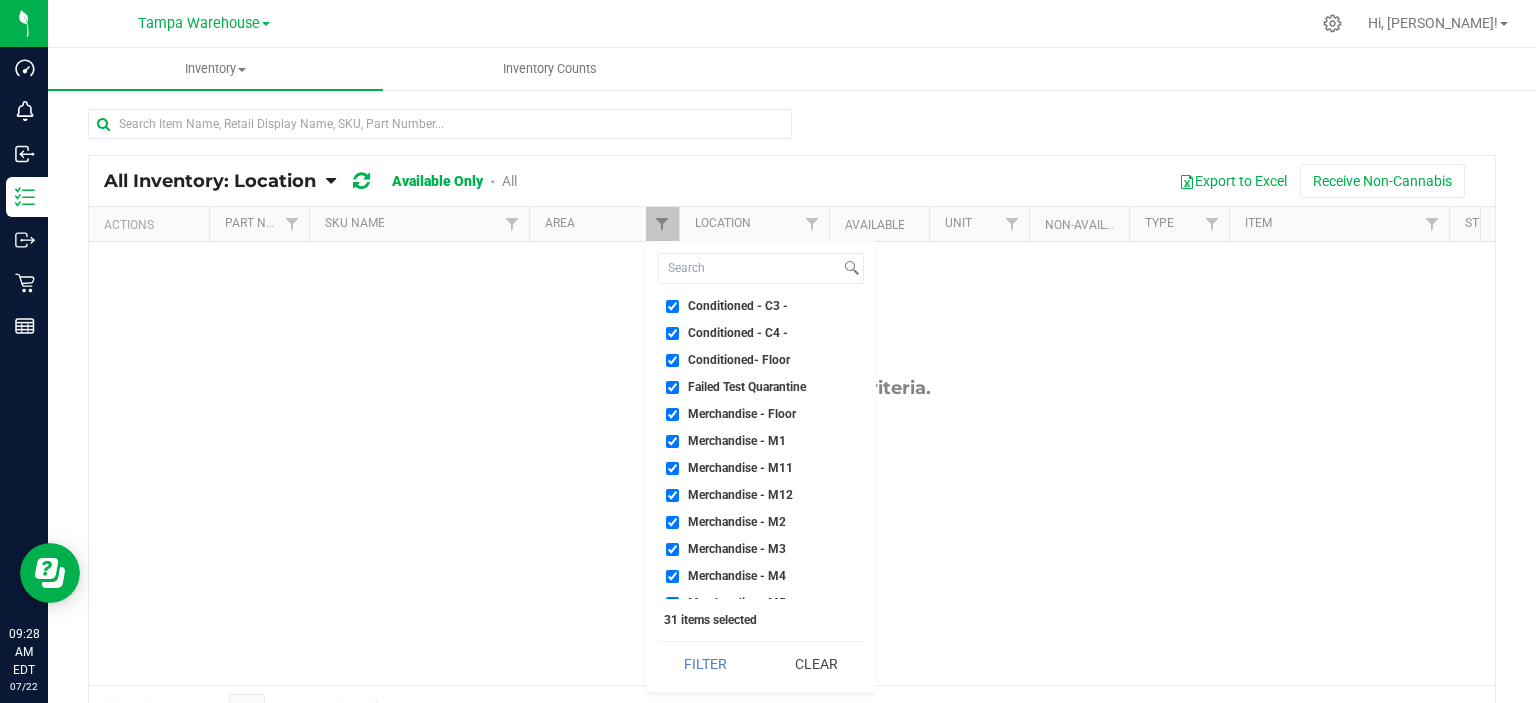 click on "Failed Test Quarantine" at bounding box center (747, 387) 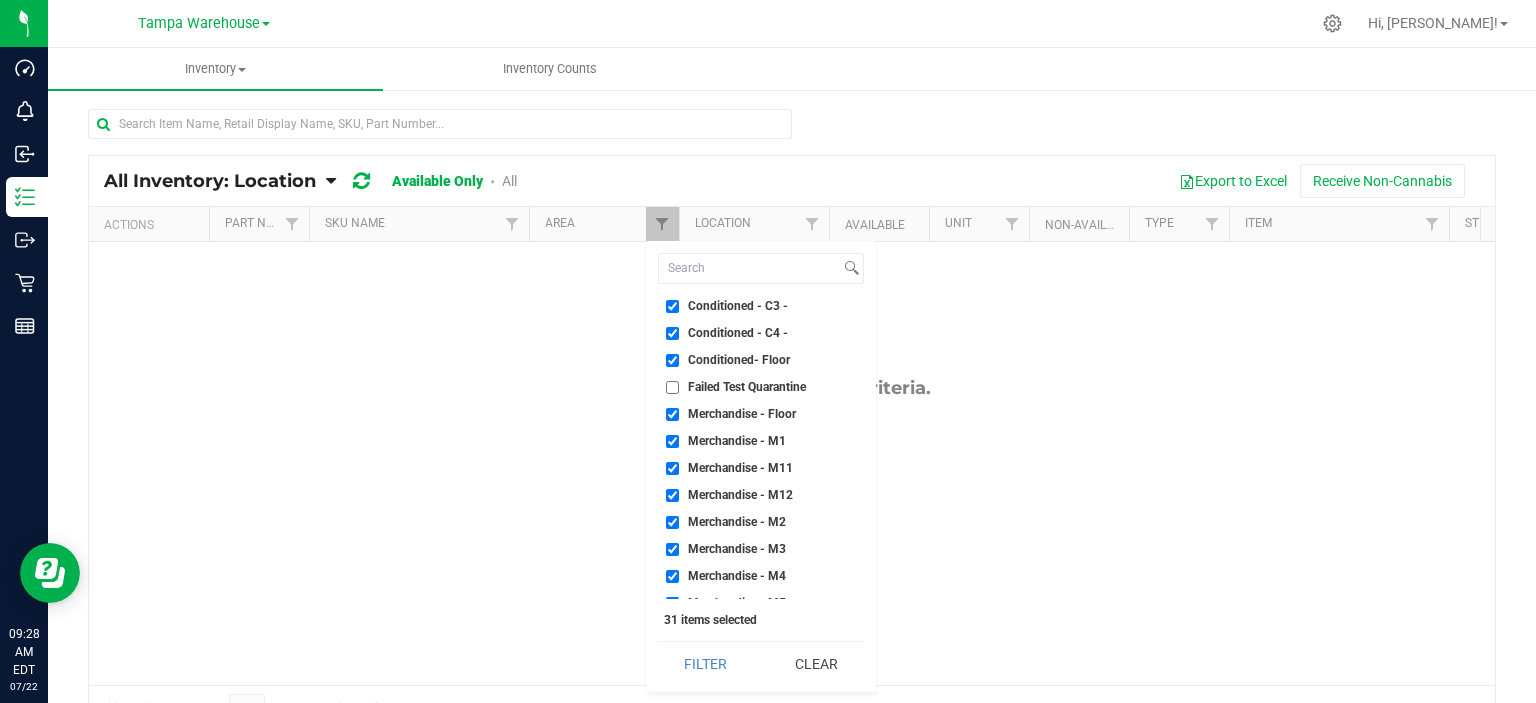 checkbox on "false" 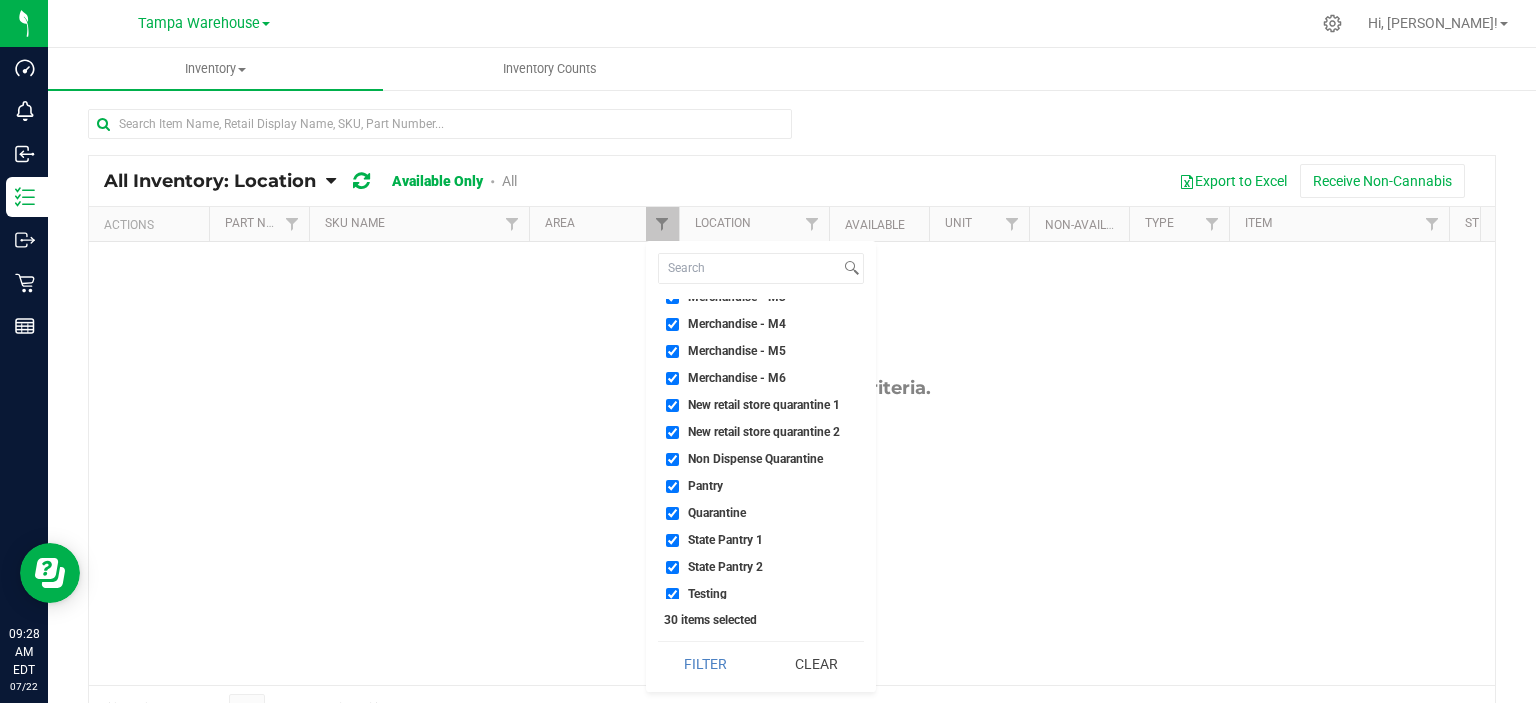 scroll, scrollTop: 557, scrollLeft: 0, axis: vertical 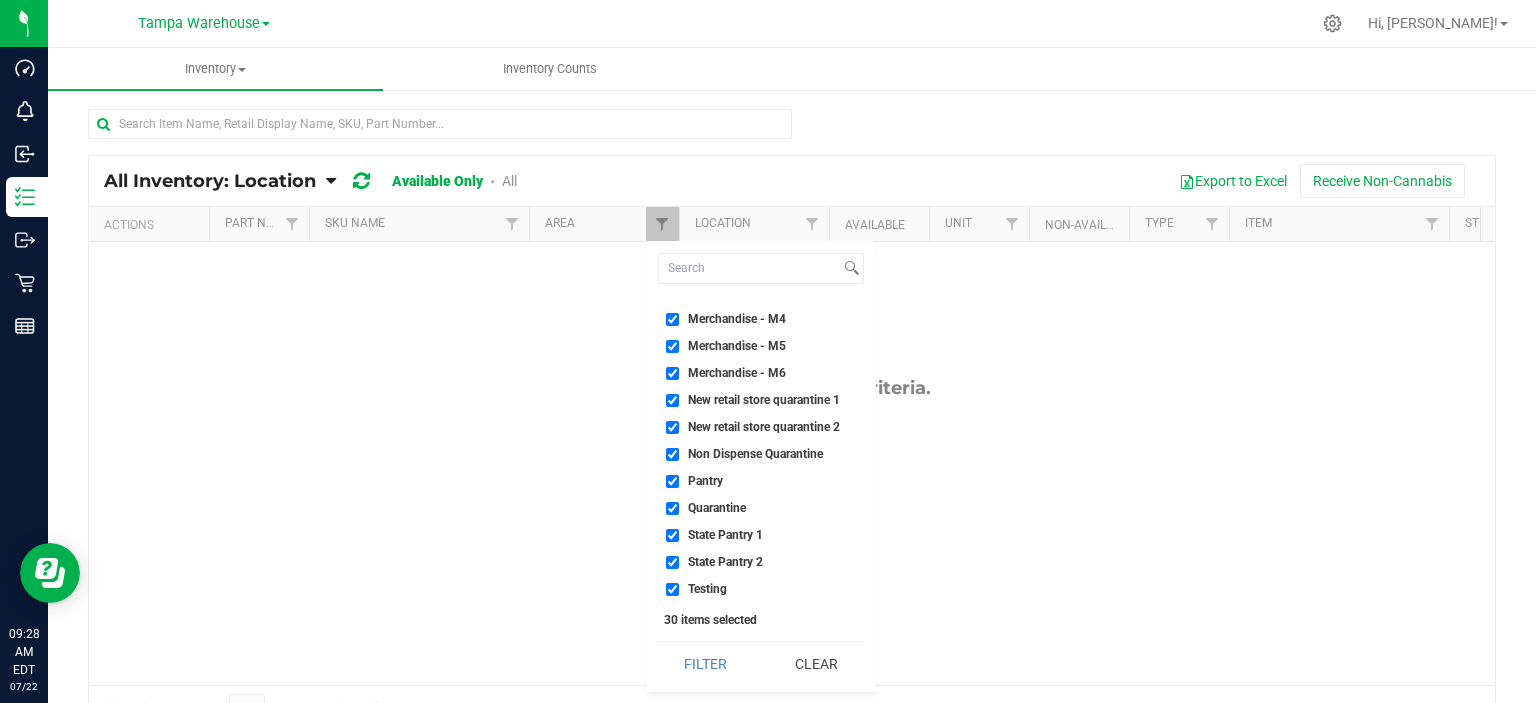 click on "Select All Aisle A Area D BioTrack Reship Bulk - Aisle B1 Bulk - Aisle B2 Bulk - Aisle B3 Bulk - Aisle B4 Bulk - Aisle B5 Bulk - Aisle B6 Bulk-Floor Conditioned - C3 - Conditioned - C4 - Conditioned- Floor Failed Test Quarantine Merchandise - Floor Merchandise - M1 Merchandise - M11 Merchandise - M12 Merchandise - M2 Merchandise - M3 Merchandise - M4 Merchandise - M5 Merchandise - M6 New retail store quarantine 1 New retail store quarantine 2 Non Dispense Quarantine Pantry Quarantine State Pantry 1 State Pantry 2 Testing" at bounding box center [761, 449] 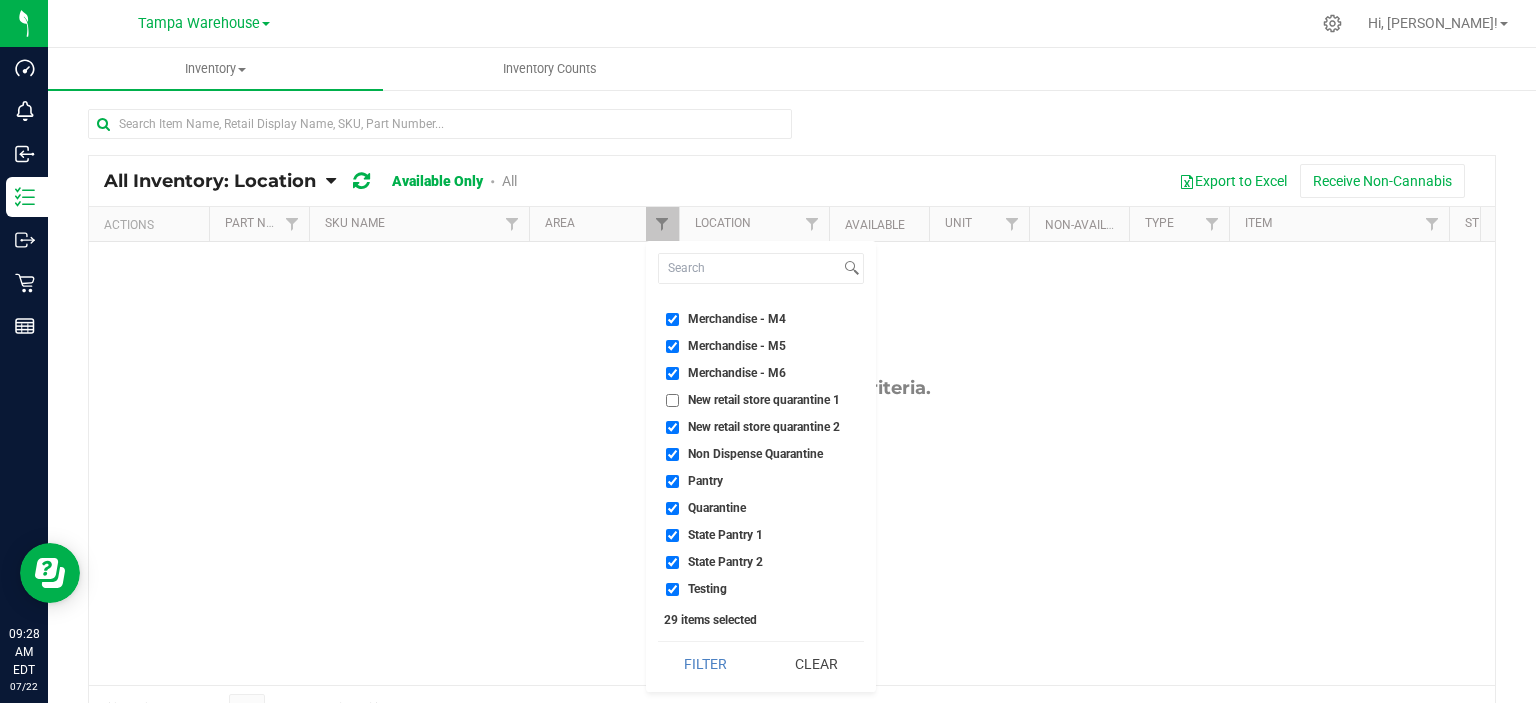 click on "New retail store quarantine 2" at bounding box center [764, 427] 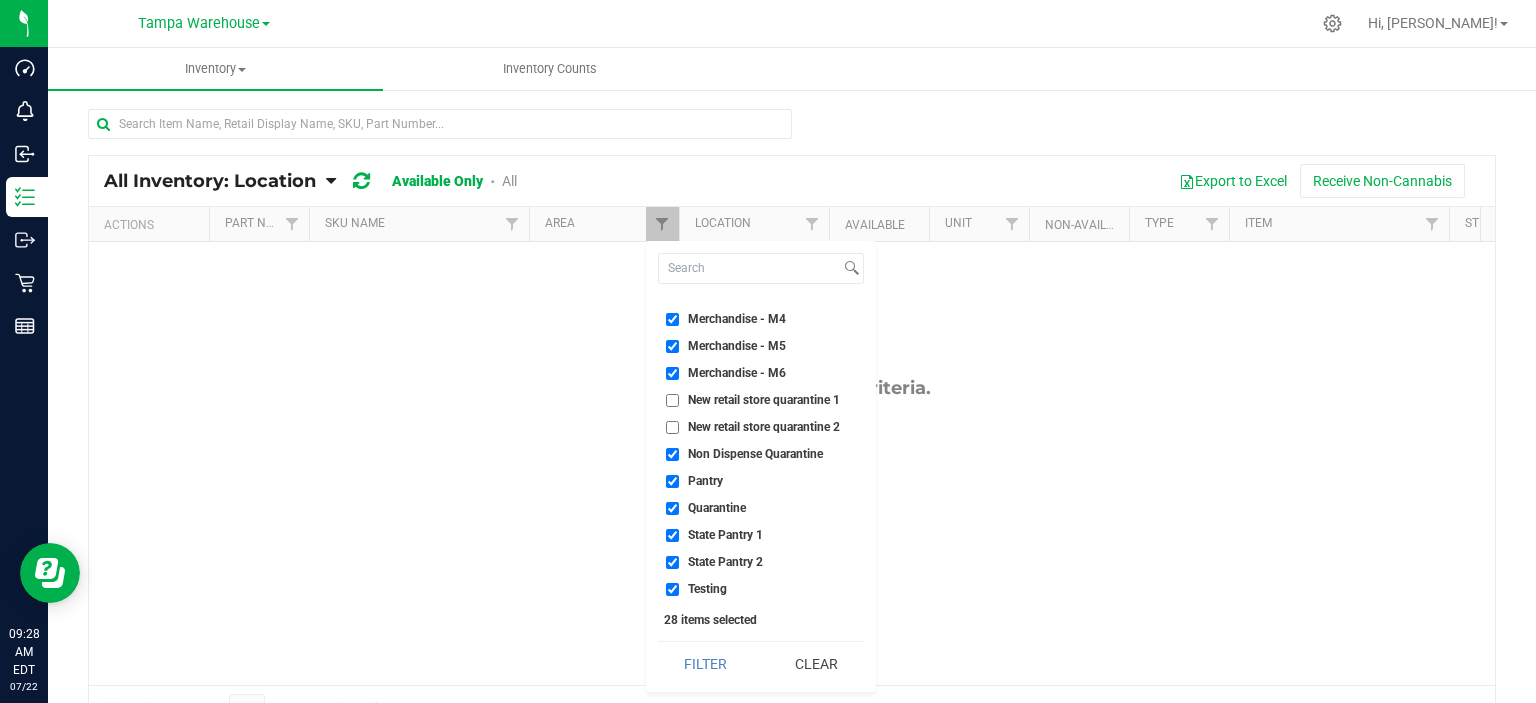 click on "Non Dispense Quarantine" at bounding box center [755, 454] 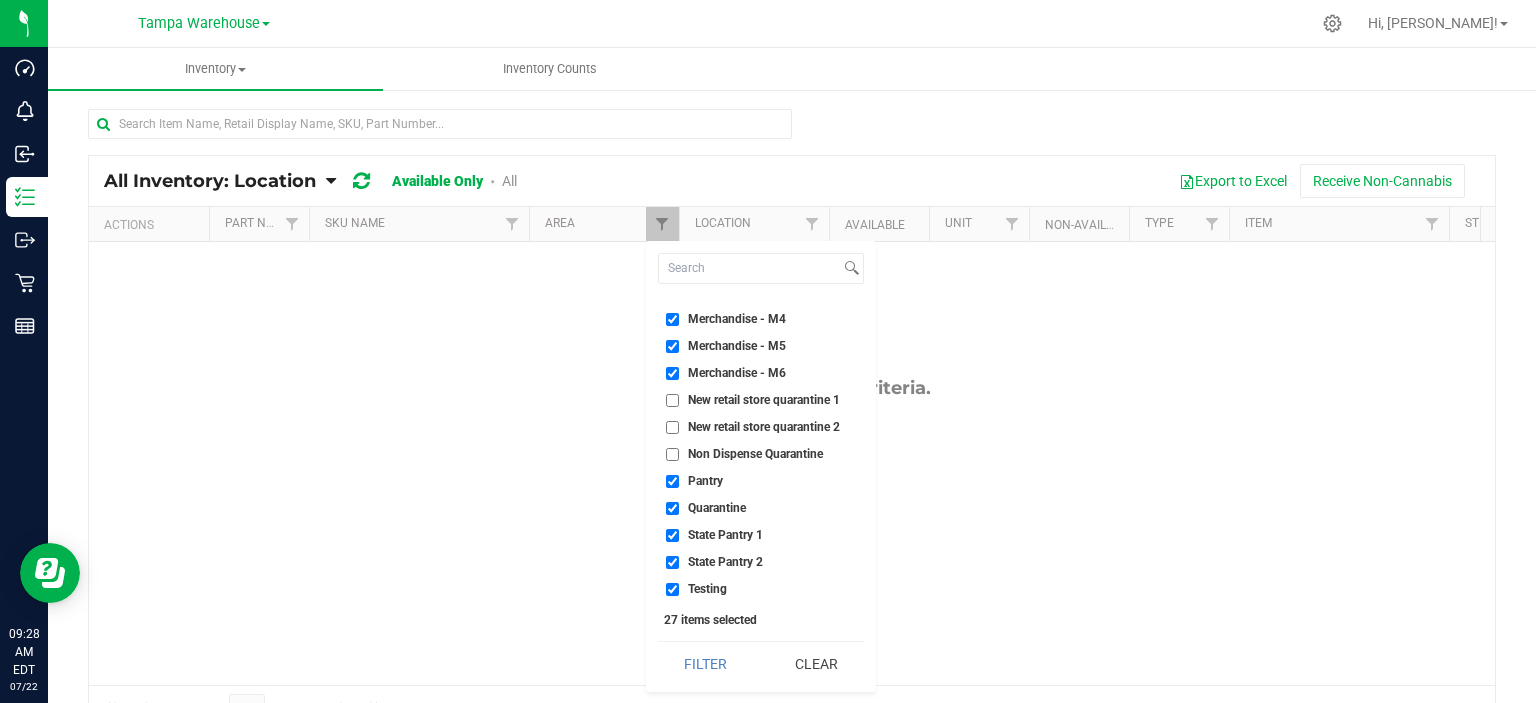 click on "Quarantine" at bounding box center [717, 508] 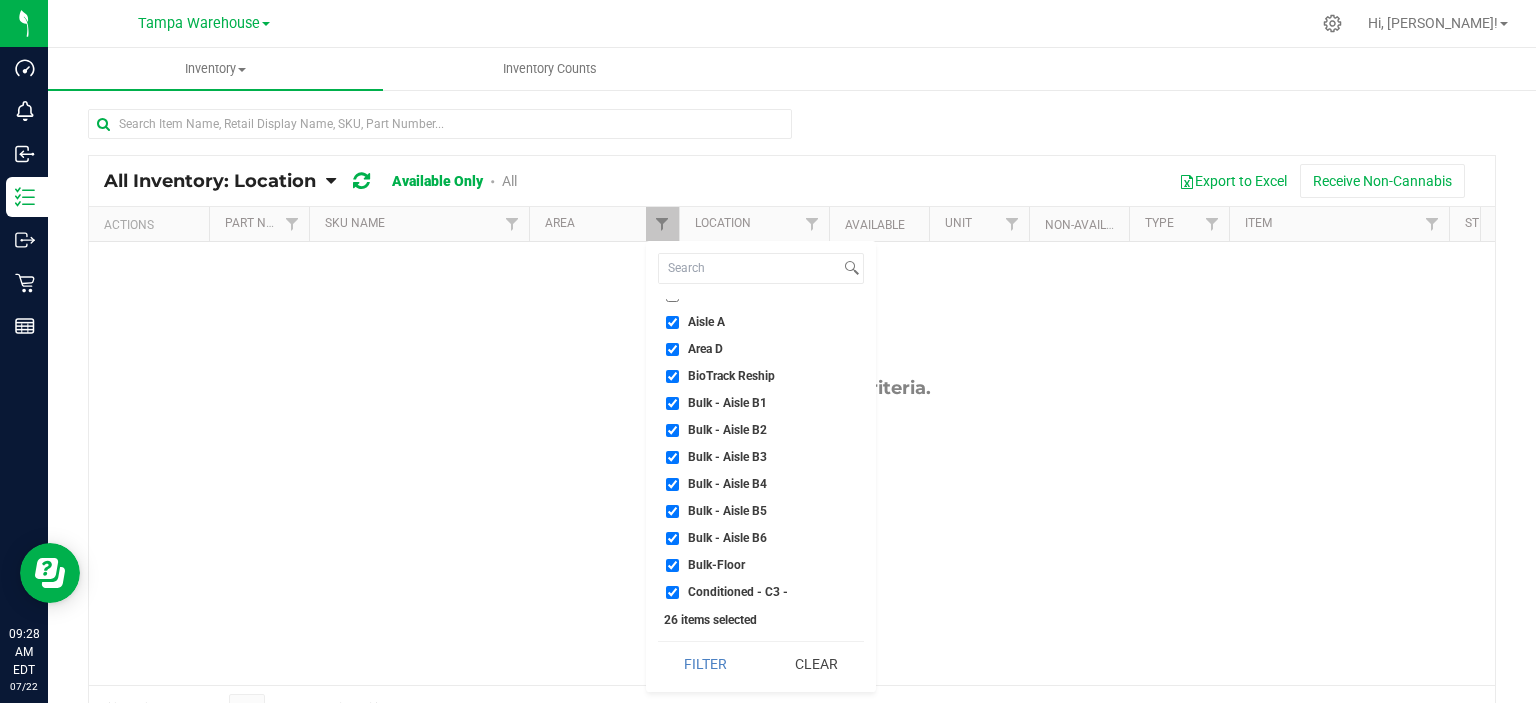 scroll, scrollTop: 0, scrollLeft: 0, axis: both 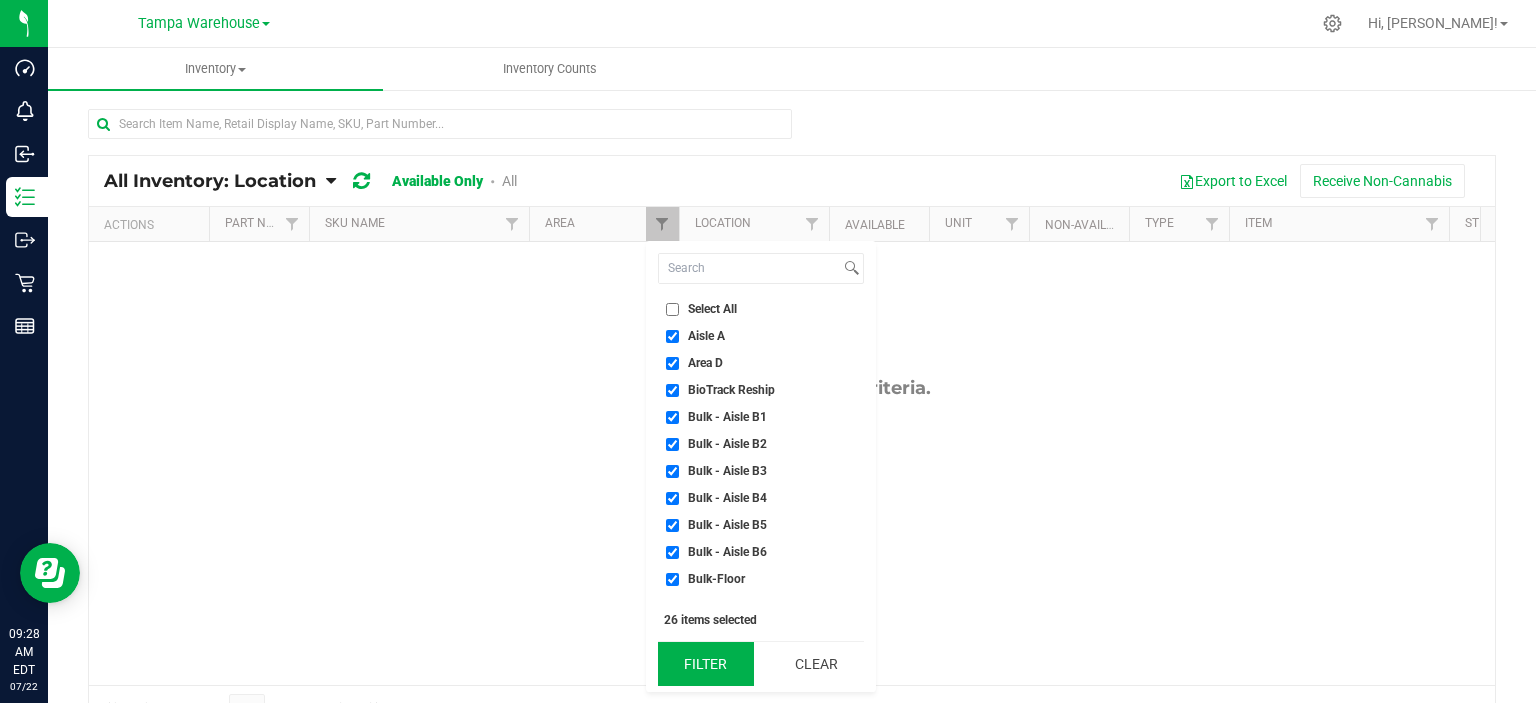 click on "Filter" at bounding box center (706, 664) 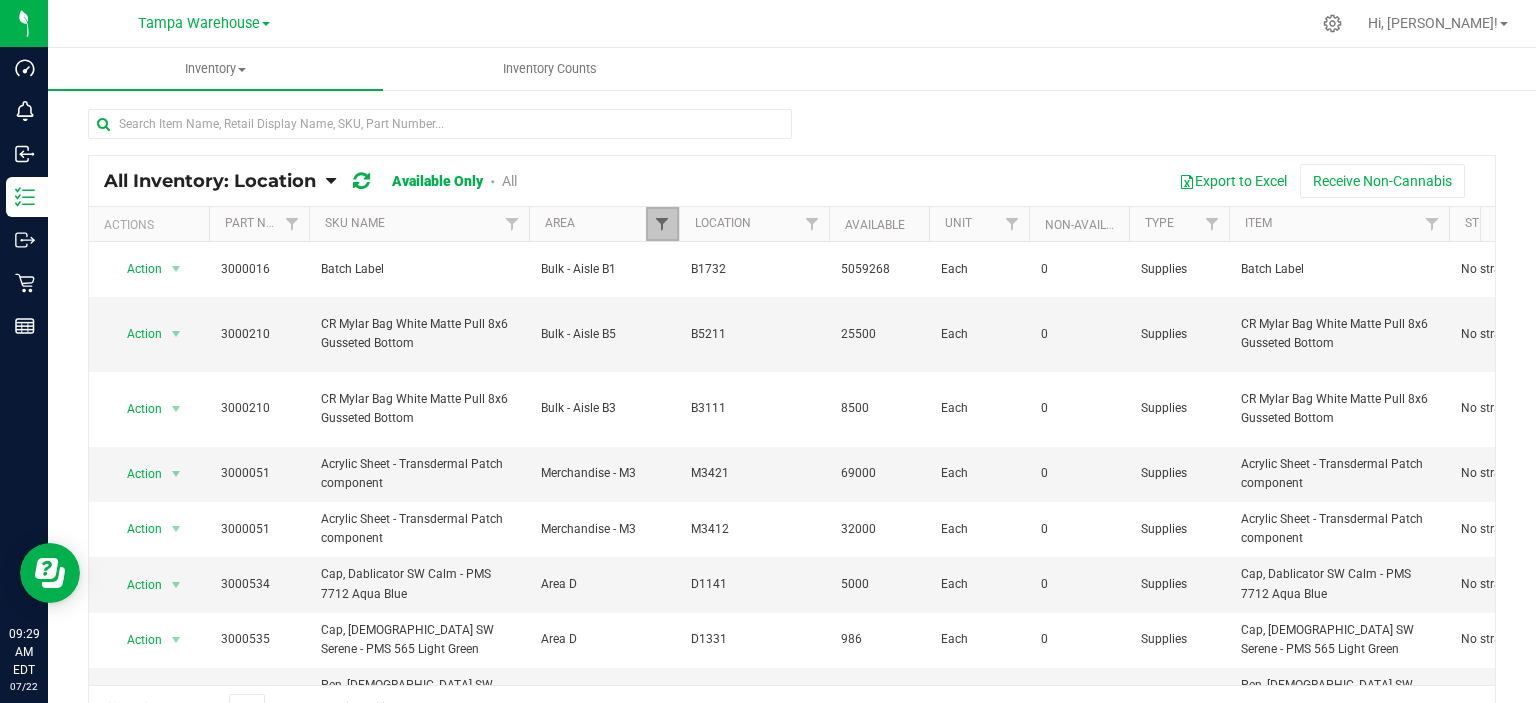 click at bounding box center (662, 224) 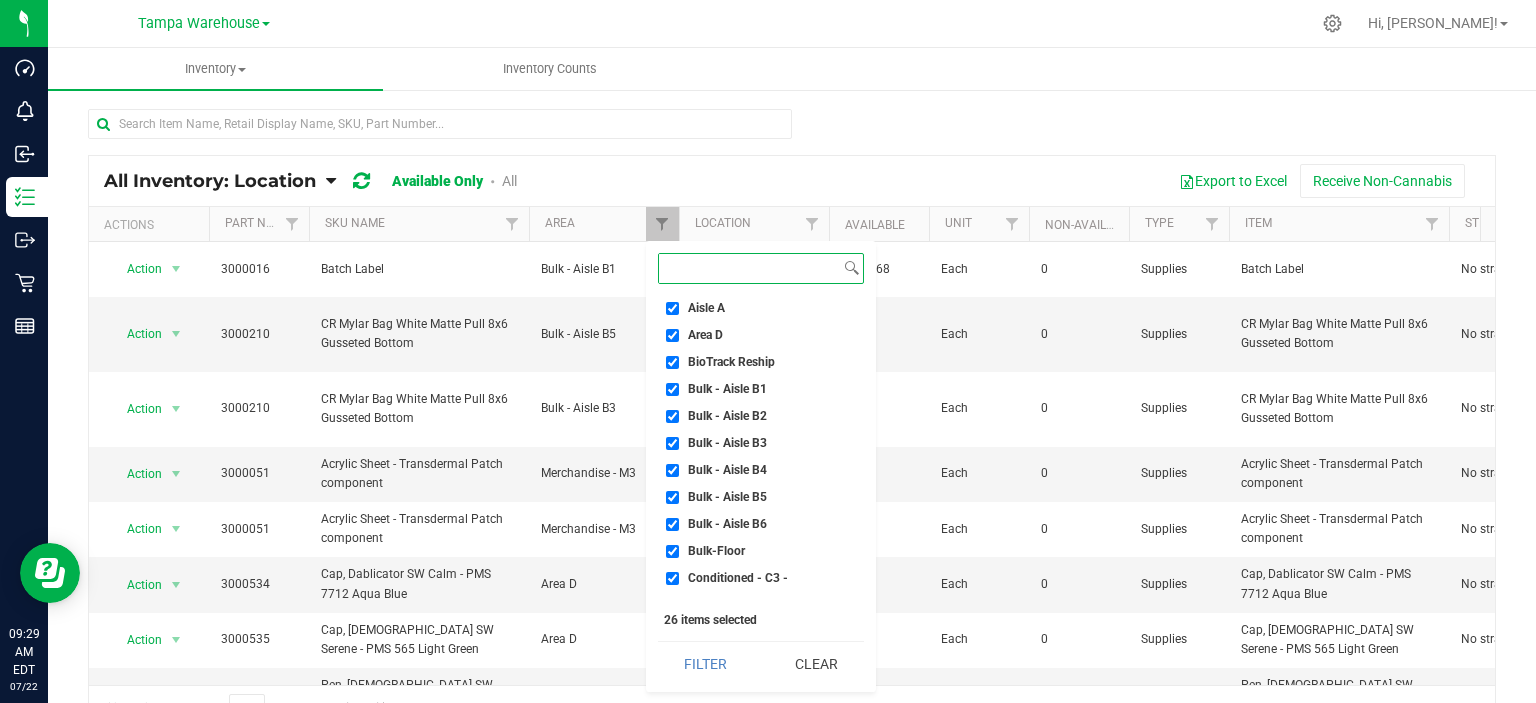 scroll, scrollTop: 0, scrollLeft: 0, axis: both 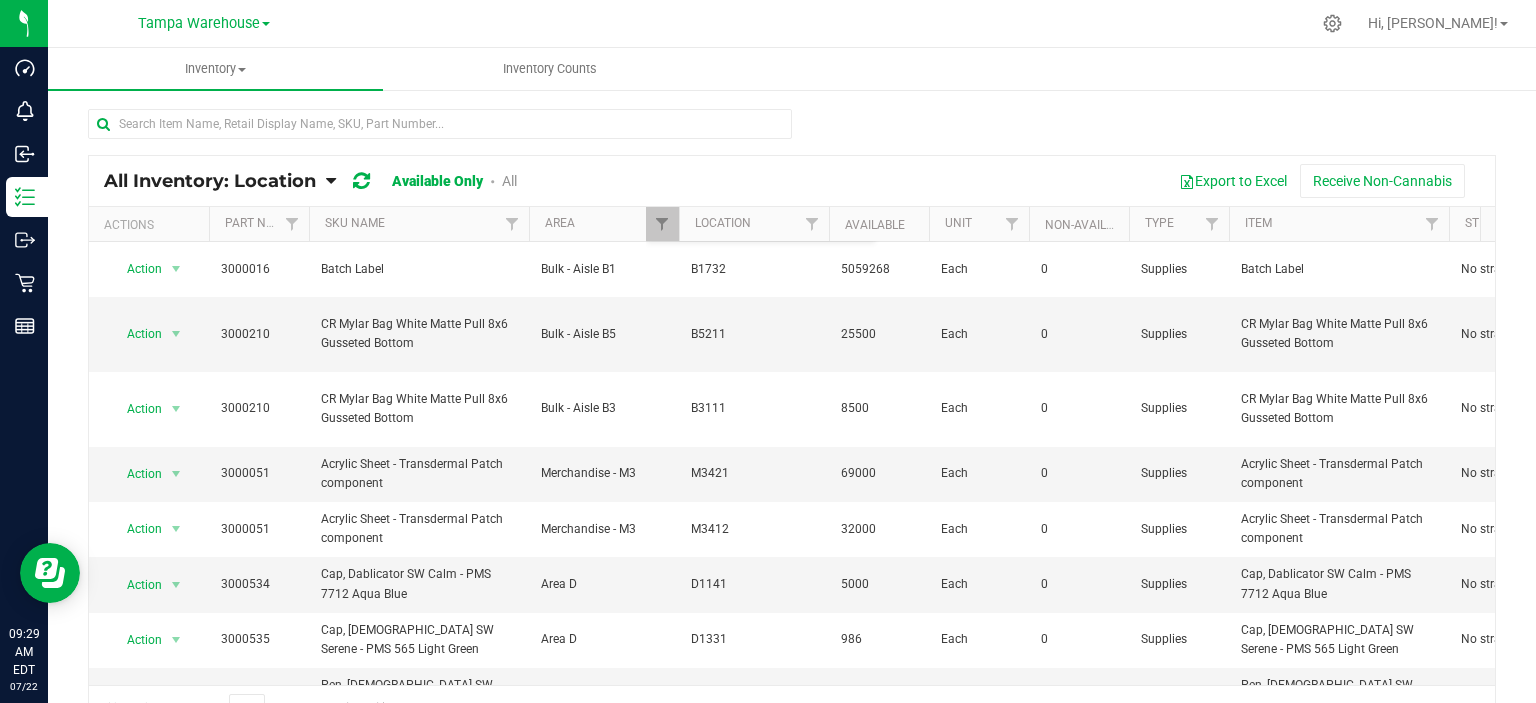 click on "All Inventory: Location
Item Summary
Item (default)
Item by Strain
Item by Location" at bounding box center [792, 400] 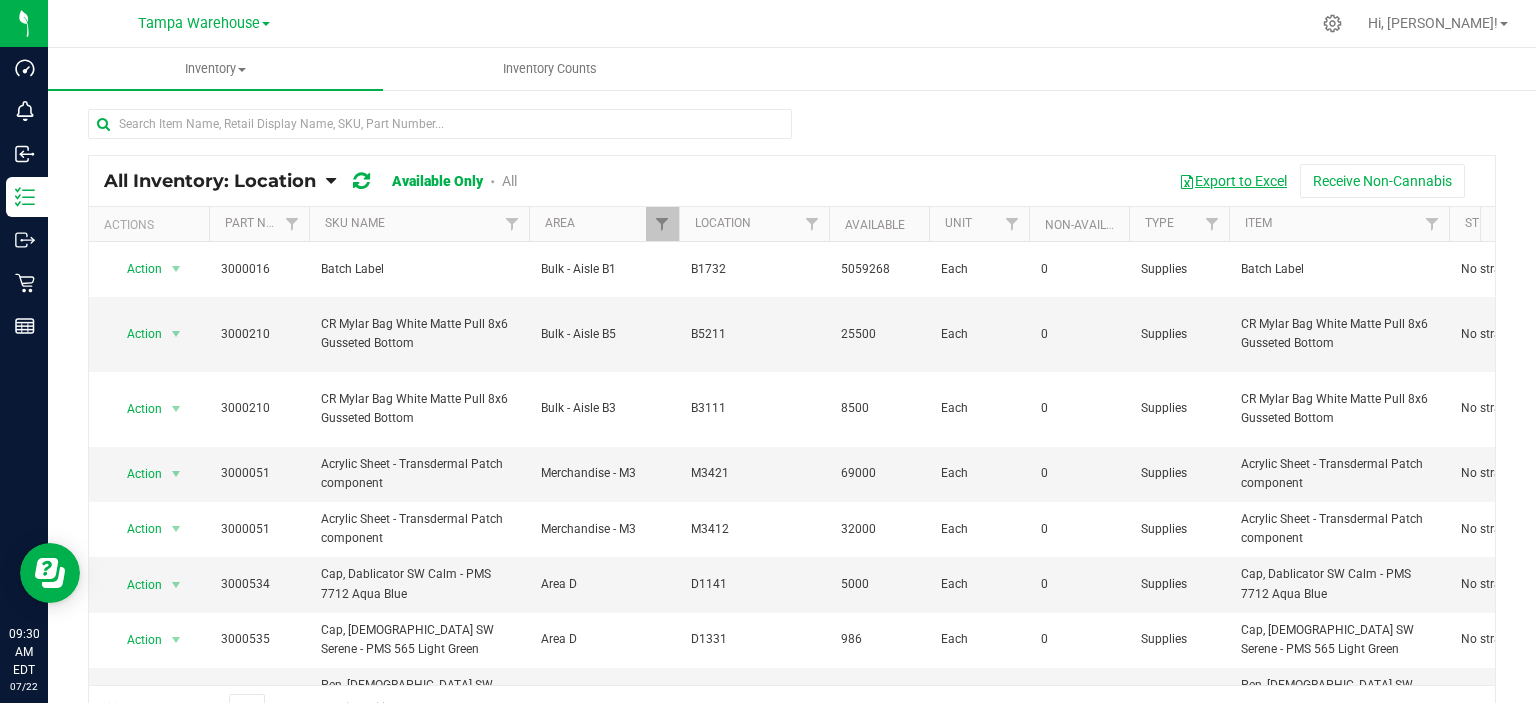 click on "Export to Excel" at bounding box center (1233, 181) 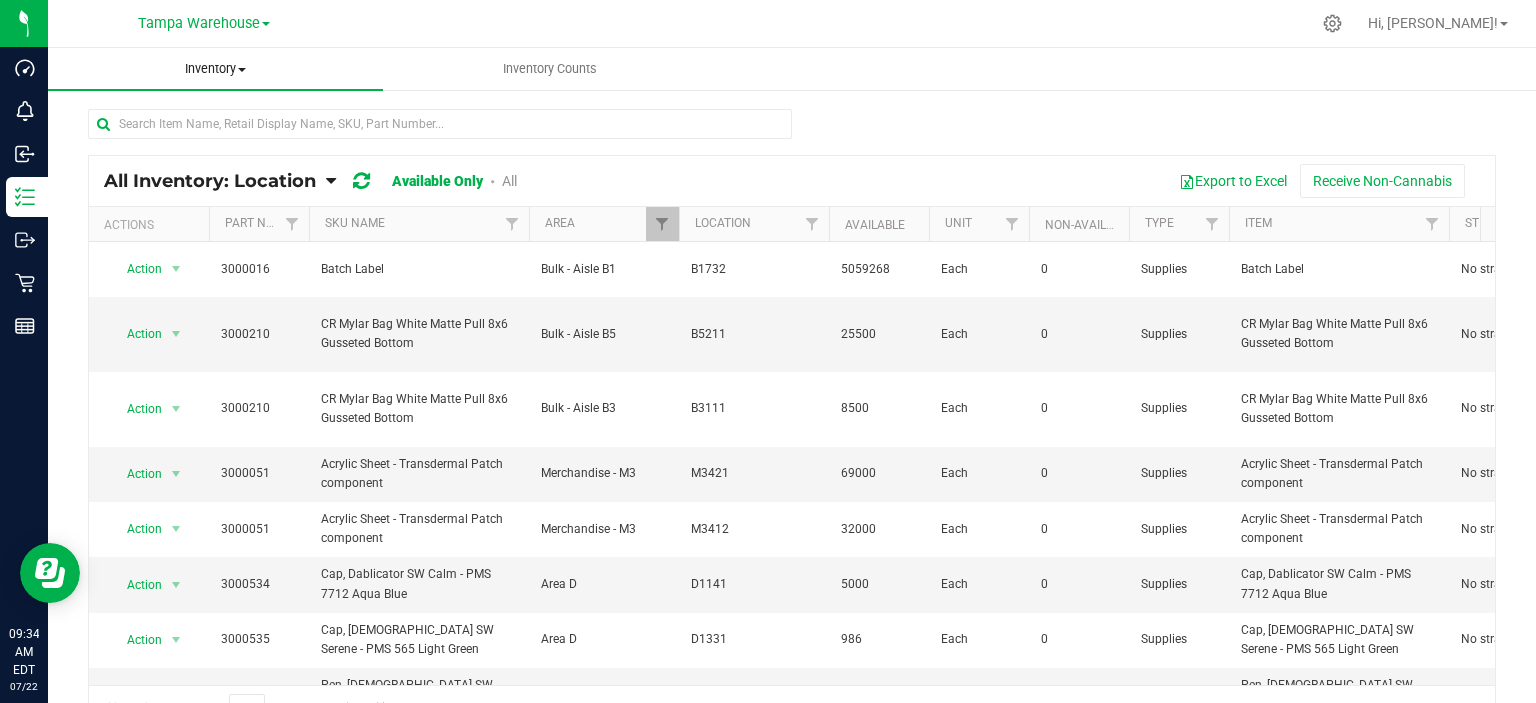 click on "Inventory
All packages
All inventory
Waste log" at bounding box center (215, 69) 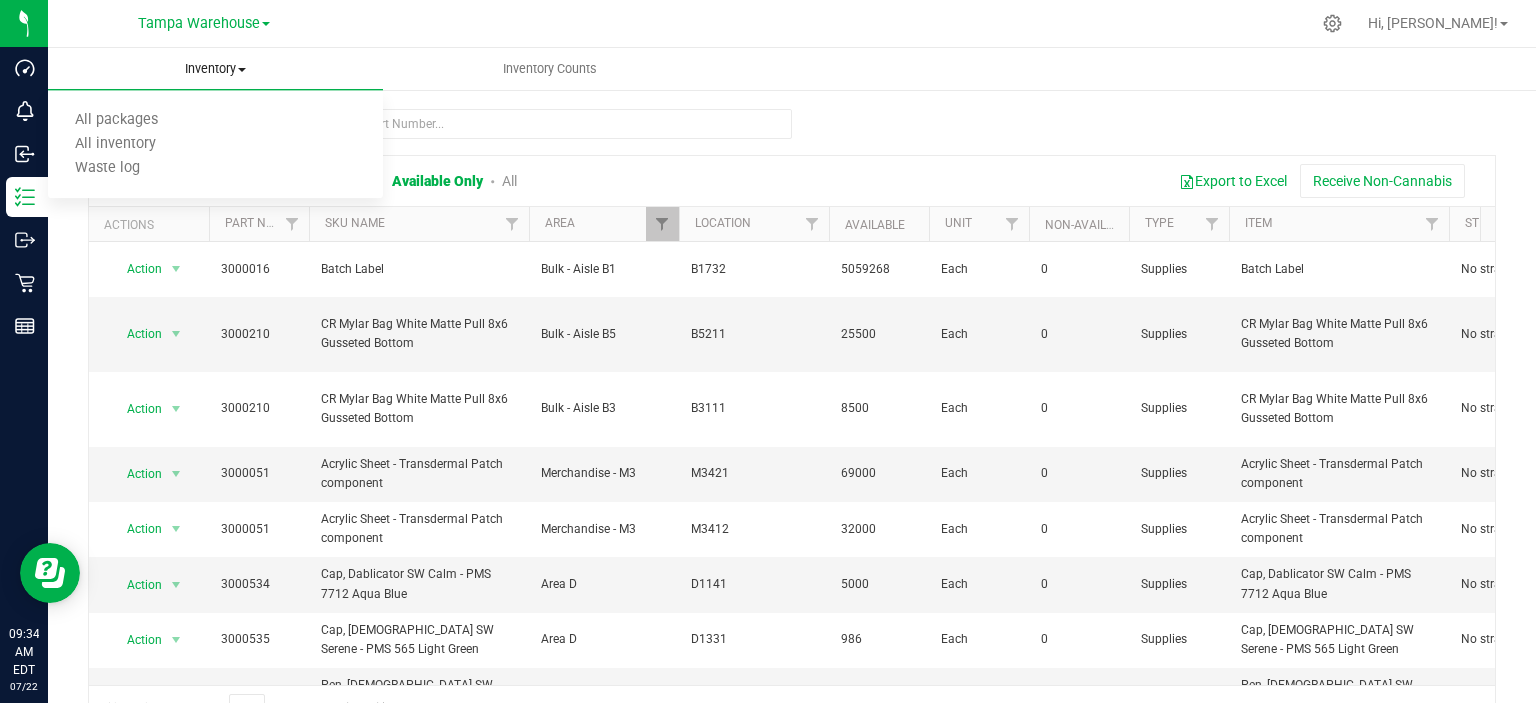 click on "Inventory" at bounding box center (215, 69) 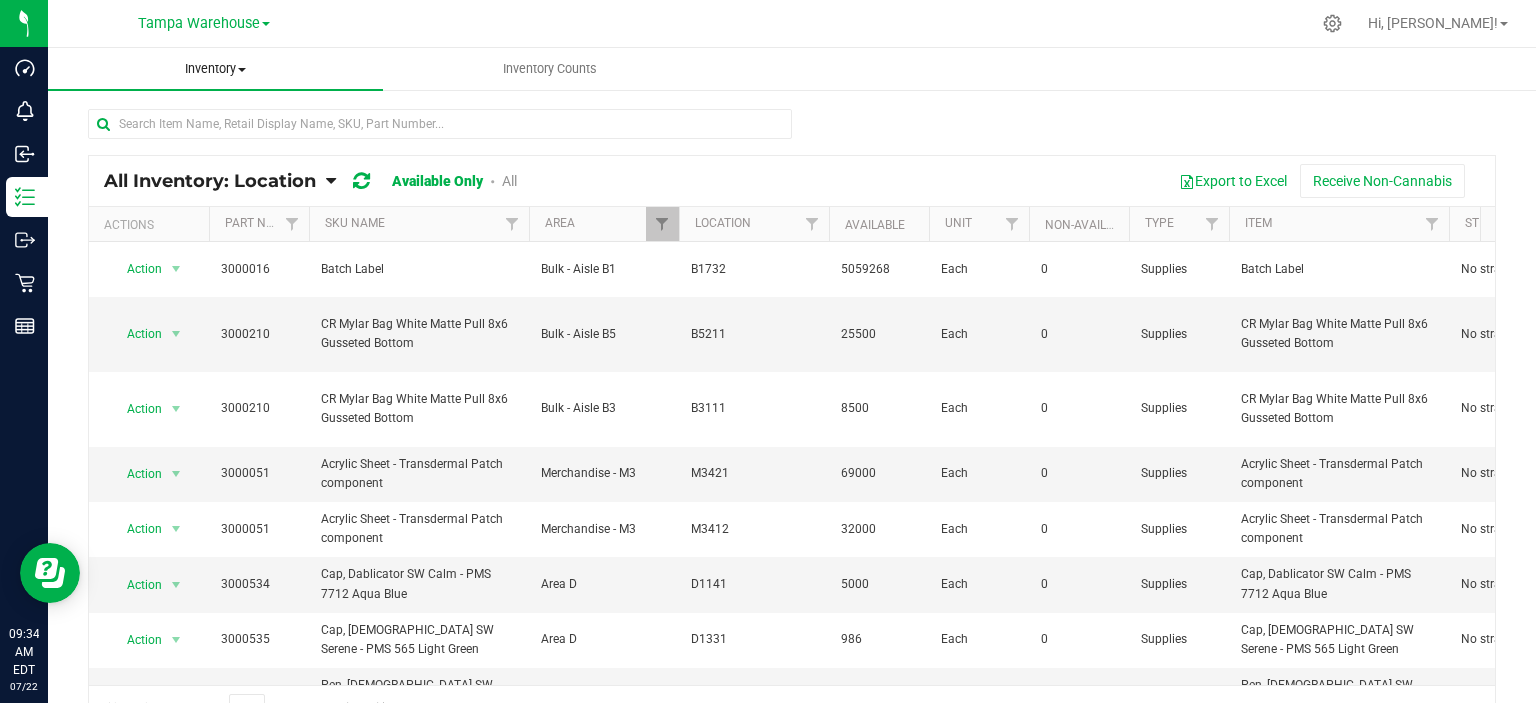 click on "Inventory
All packages
All inventory
Waste log" at bounding box center [215, 69] 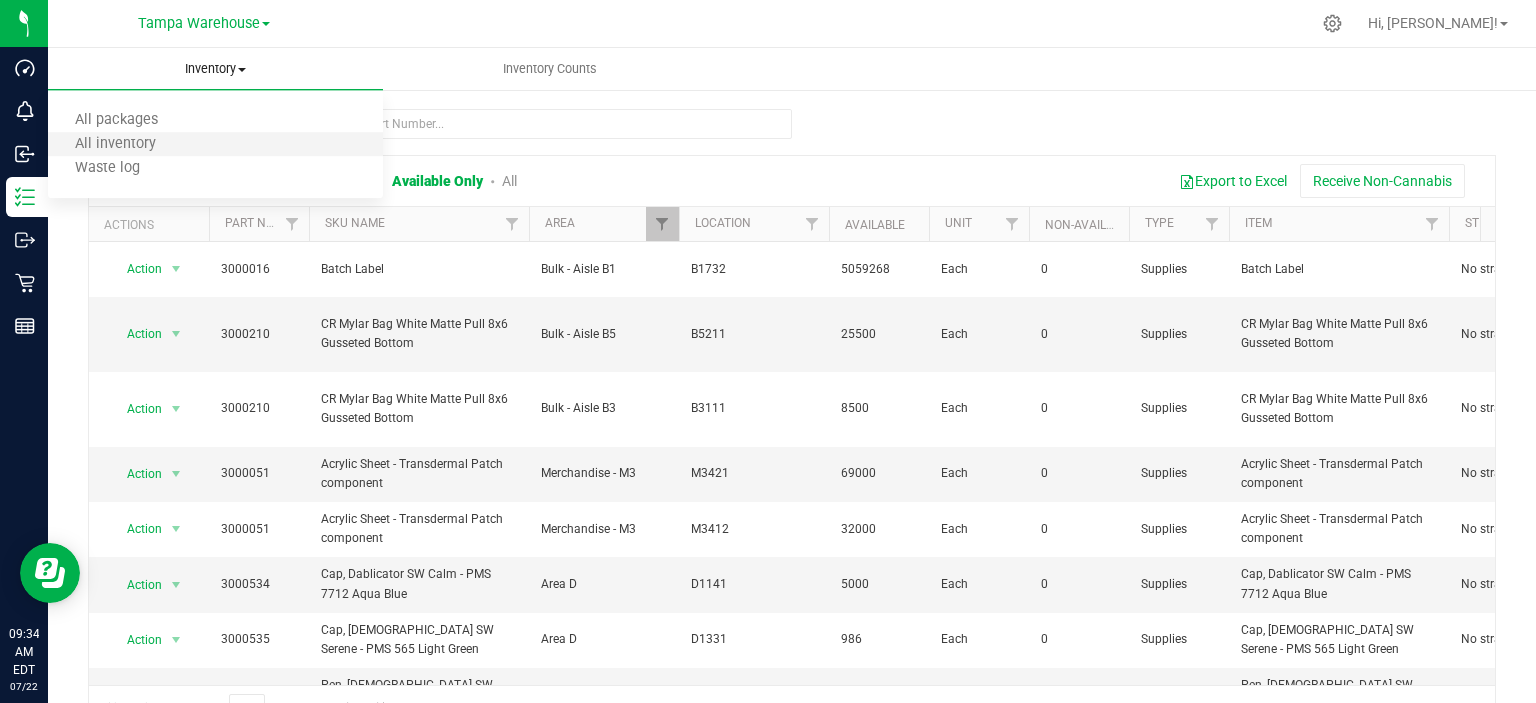 click on "All inventory" at bounding box center [215, 145] 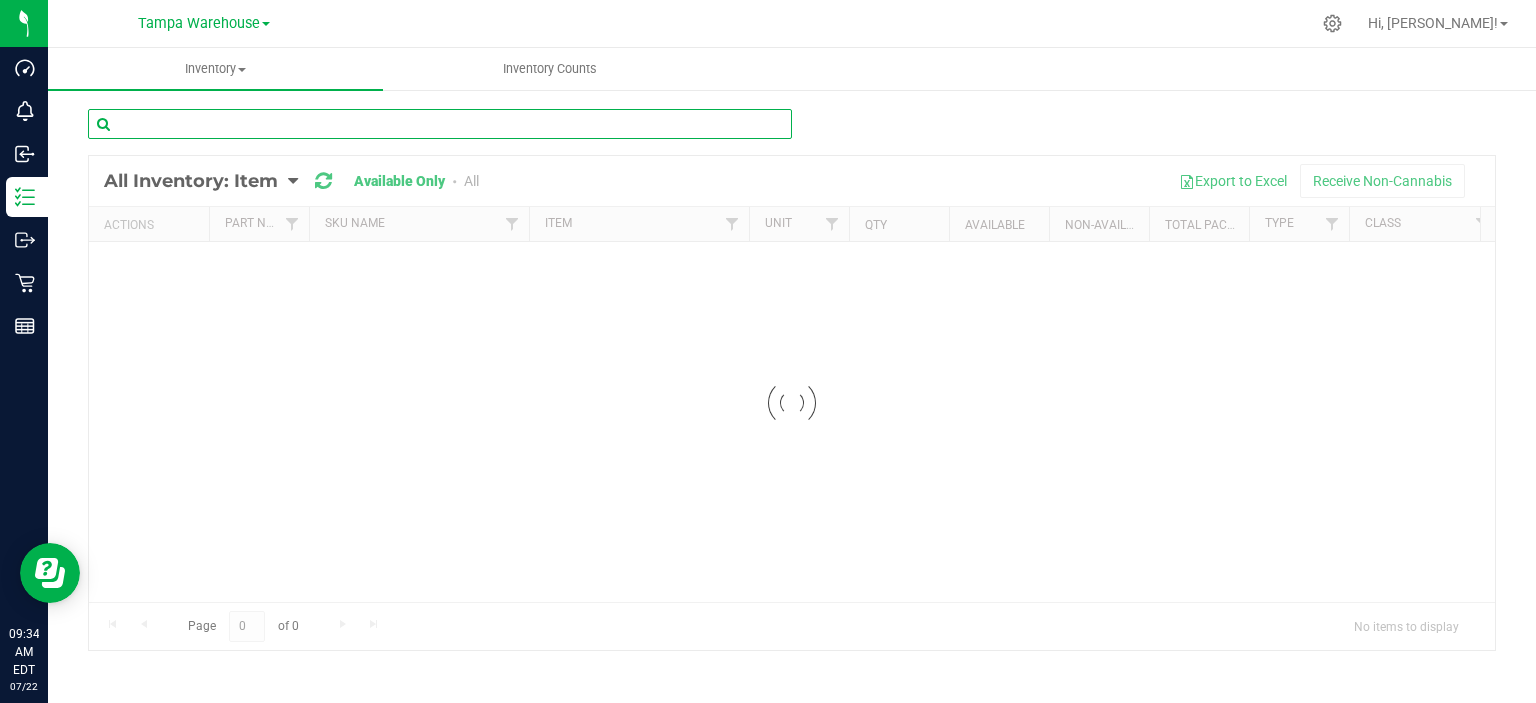 click at bounding box center (440, 124) 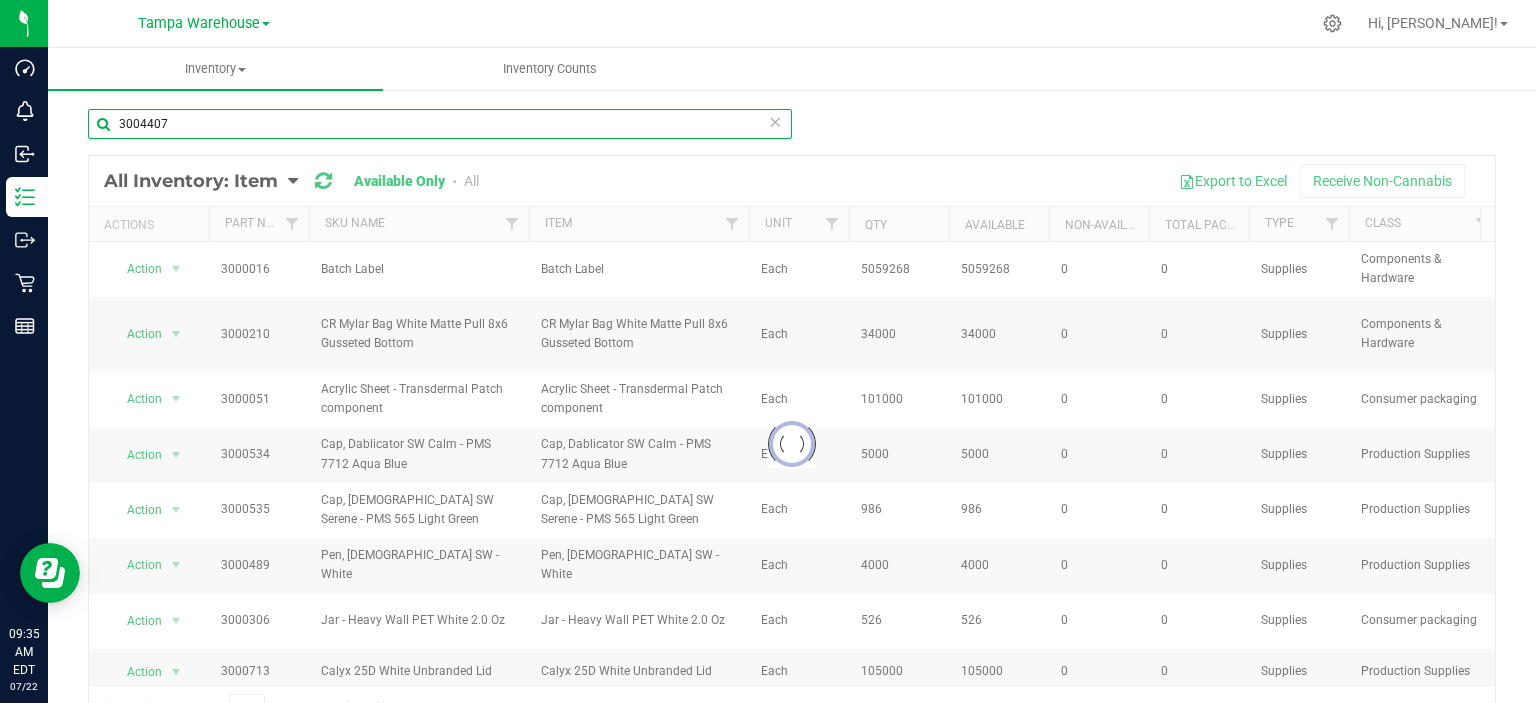 type on "3004407" 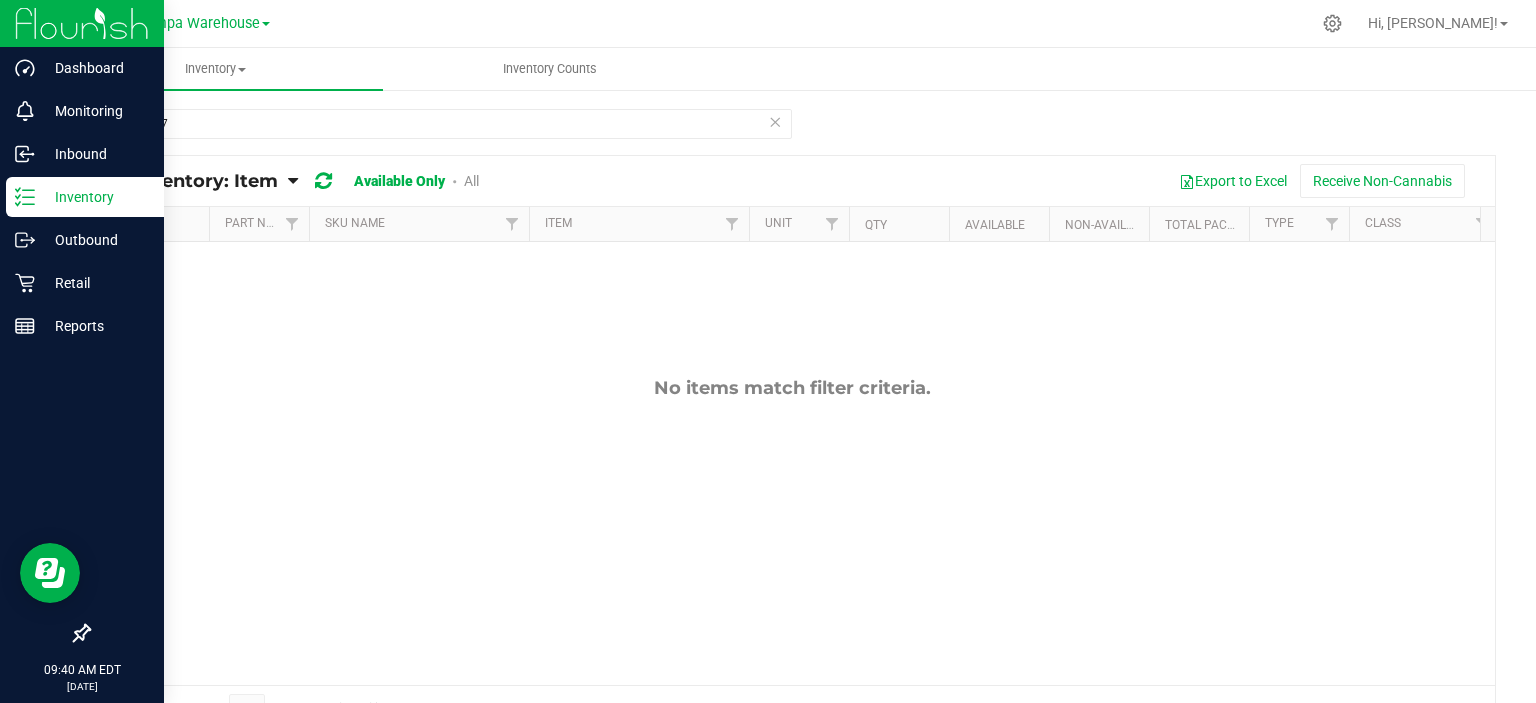click 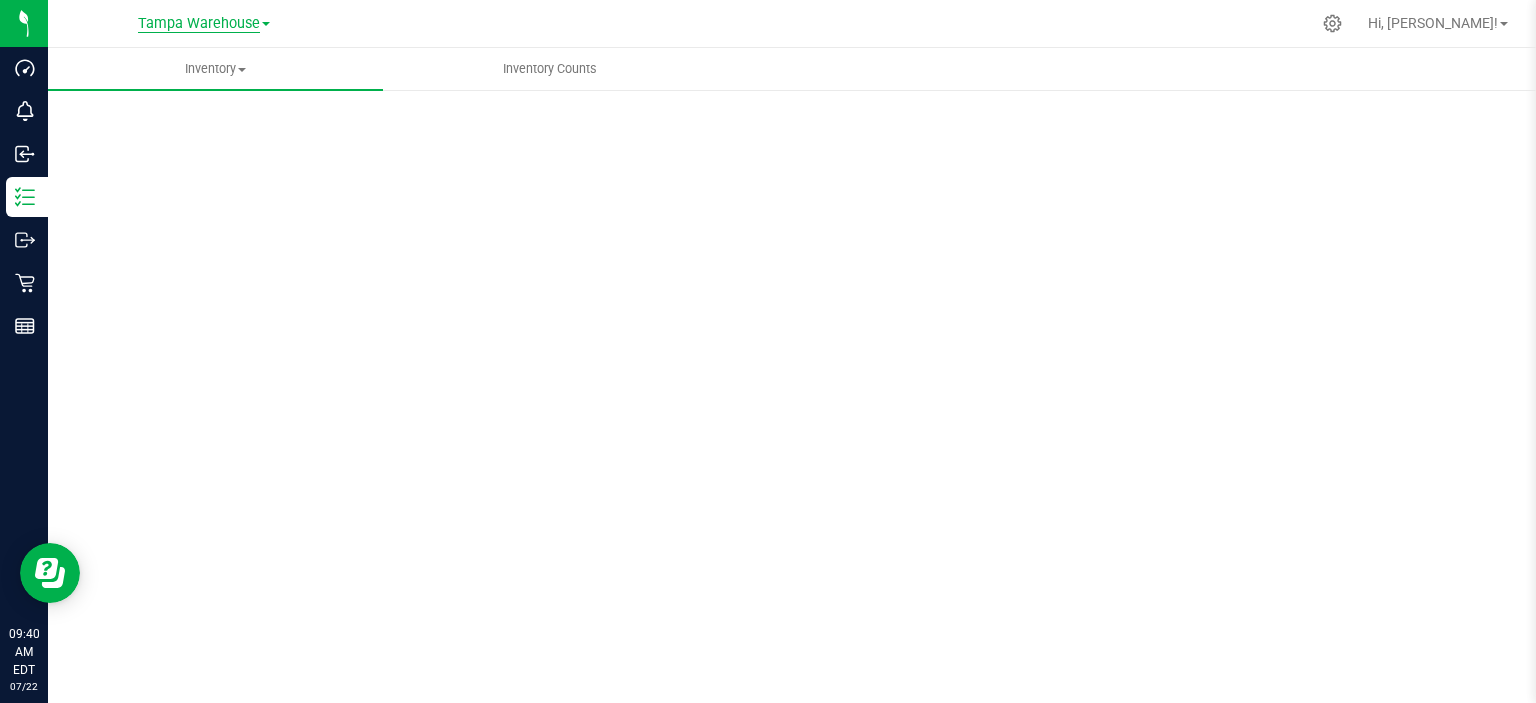 click on "Tampa Warehouse" at bounding box center [199, 24] 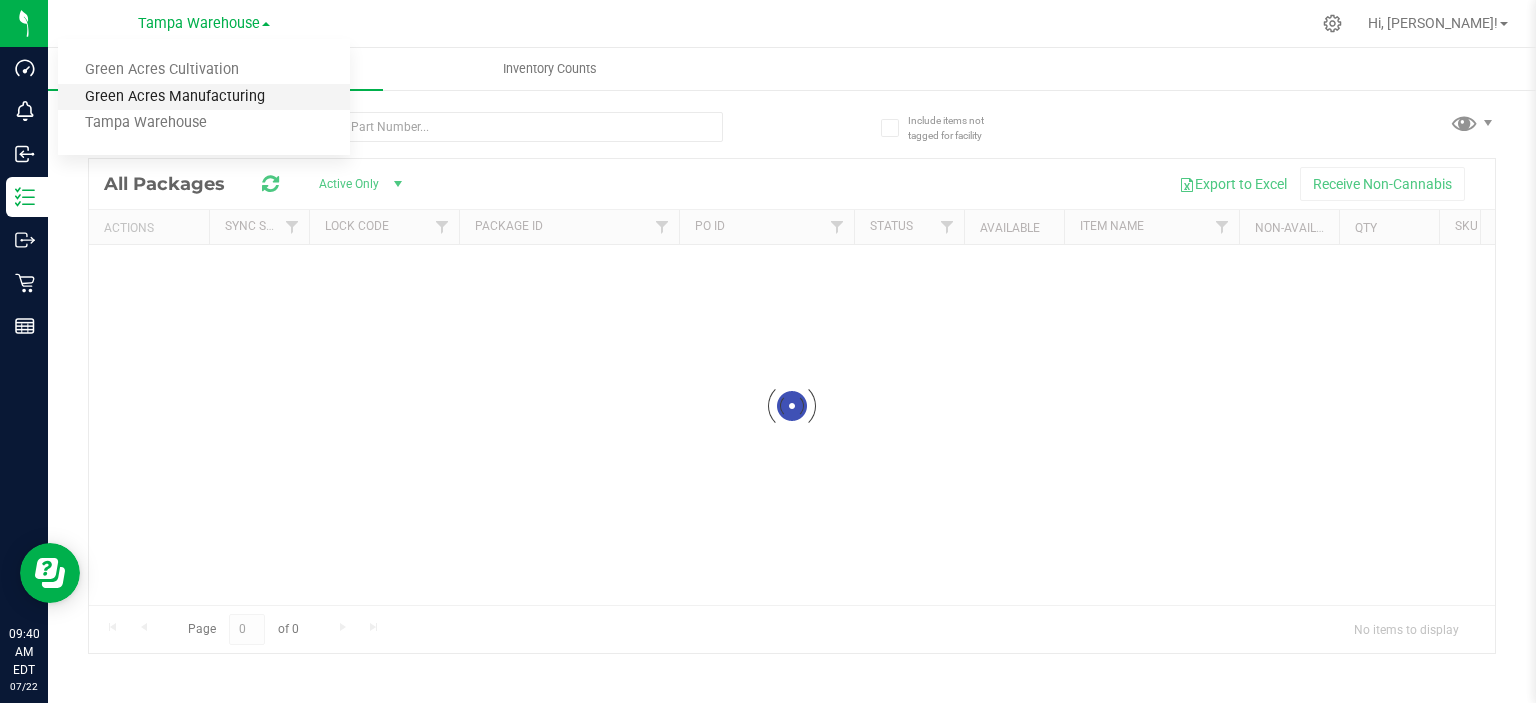 click on "Green Acres Manufacturing" at bounding box center [204, 97] 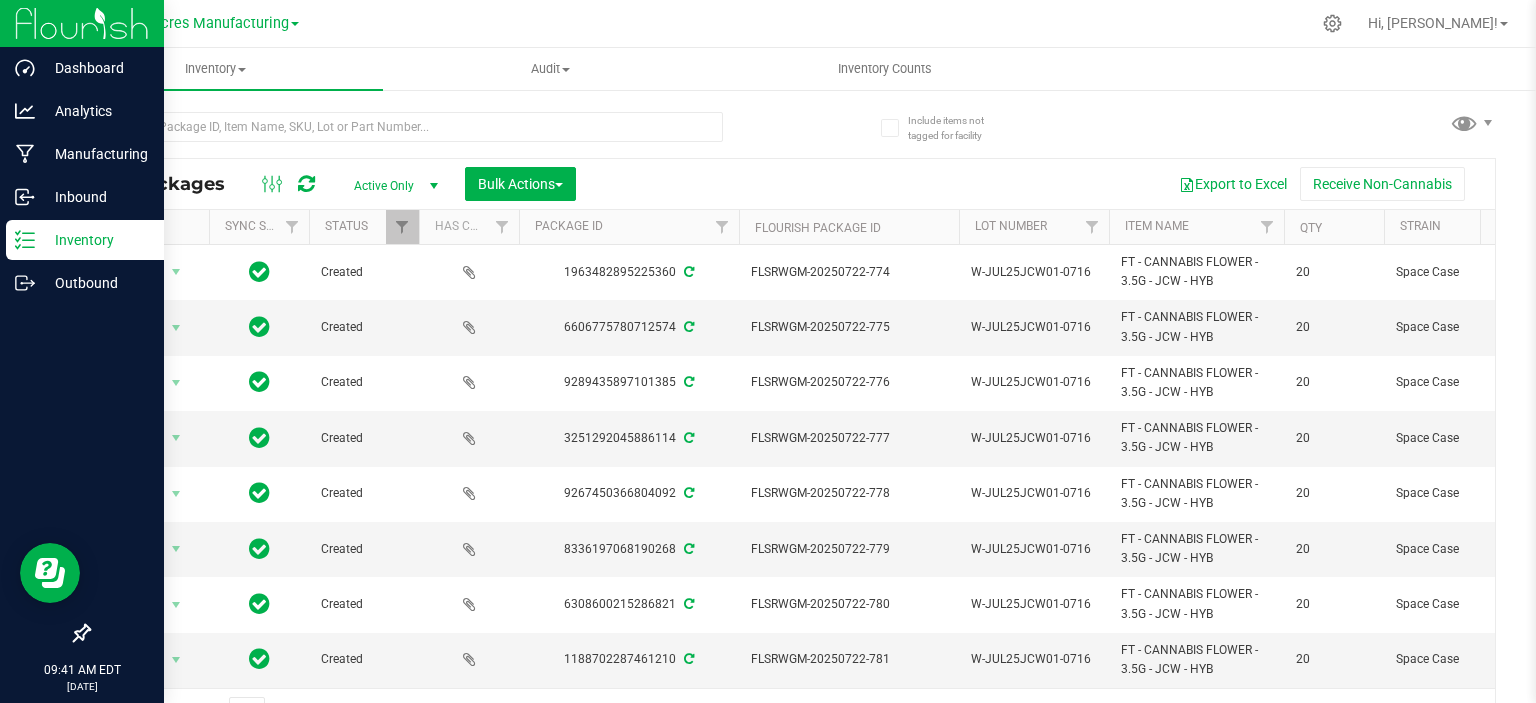 click 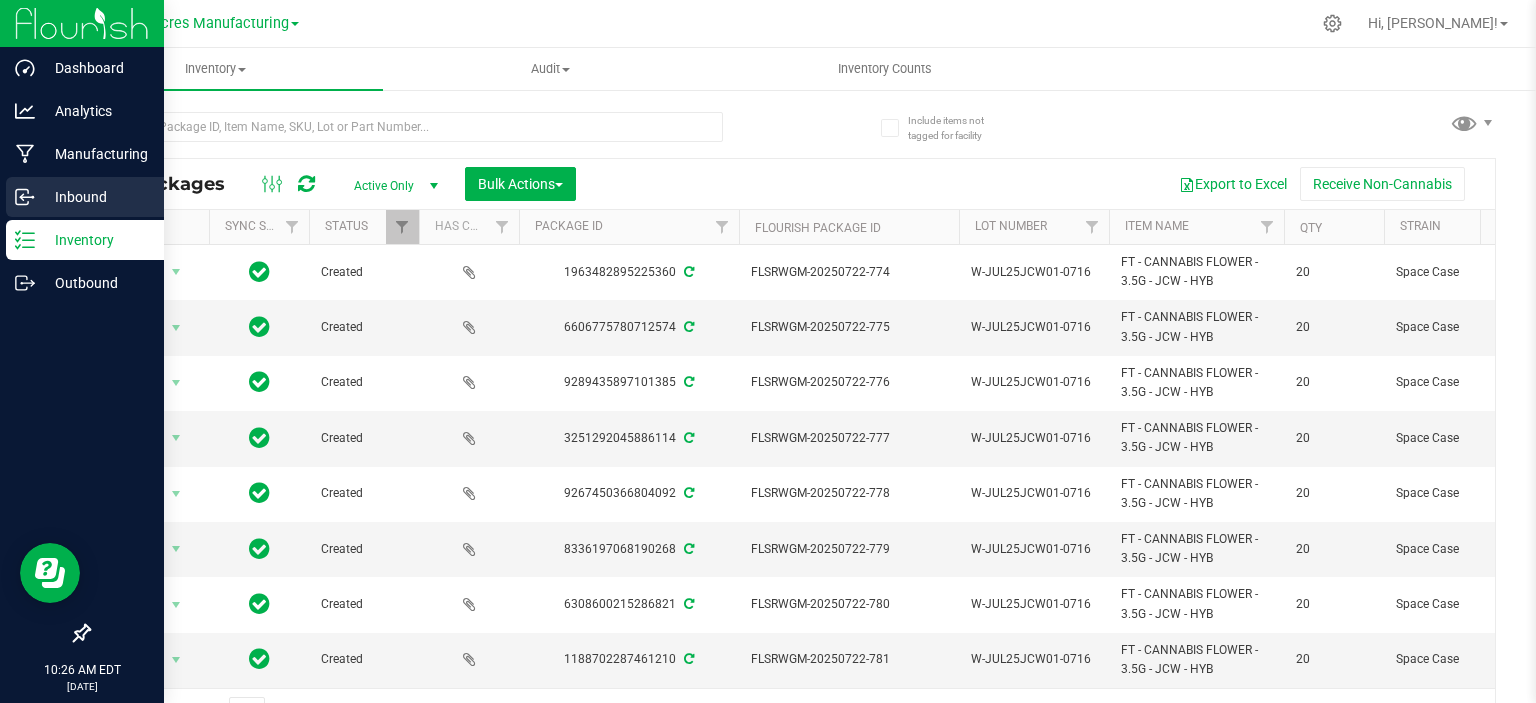 click on "Inbound" at bounding box center (95, 197) 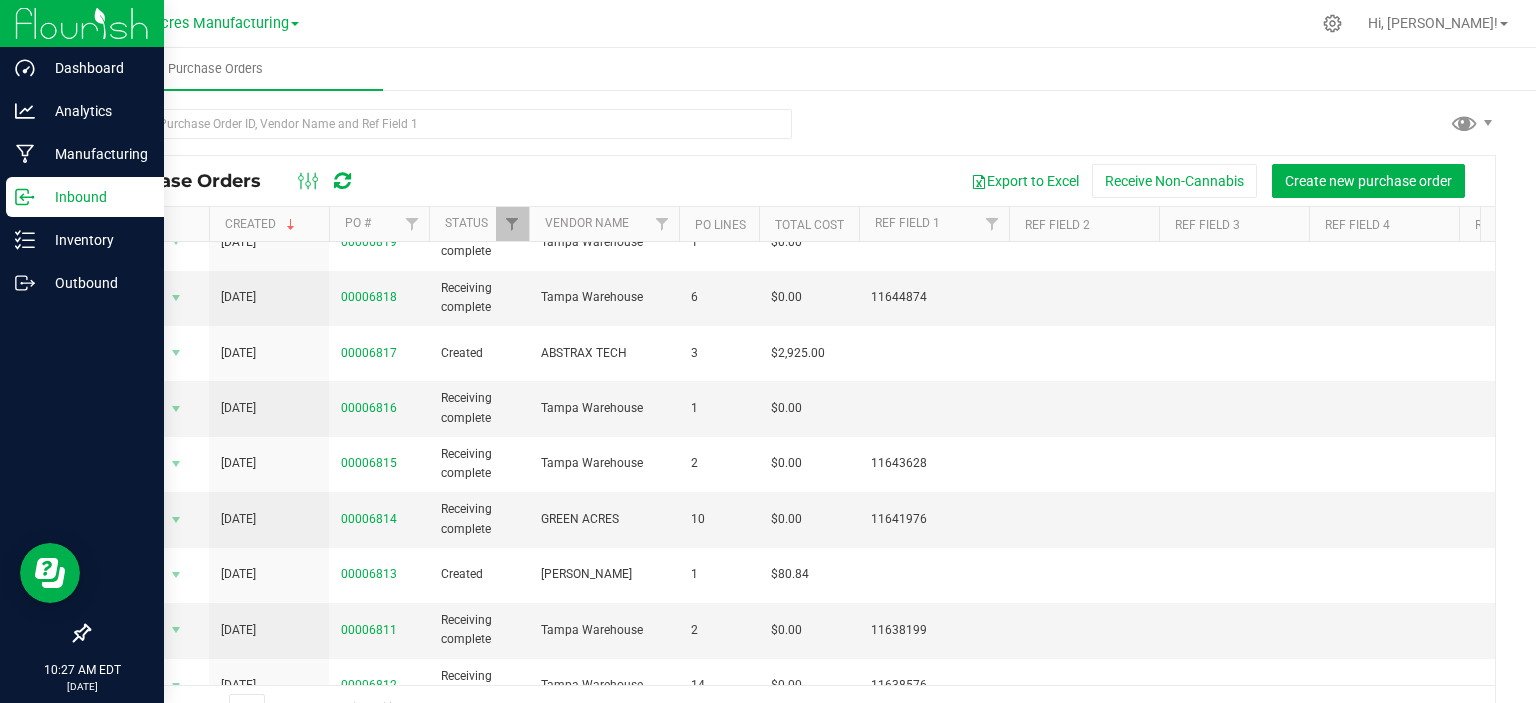 scroll, scrollTop: 500, scrollLeft: 0, axis: vertical 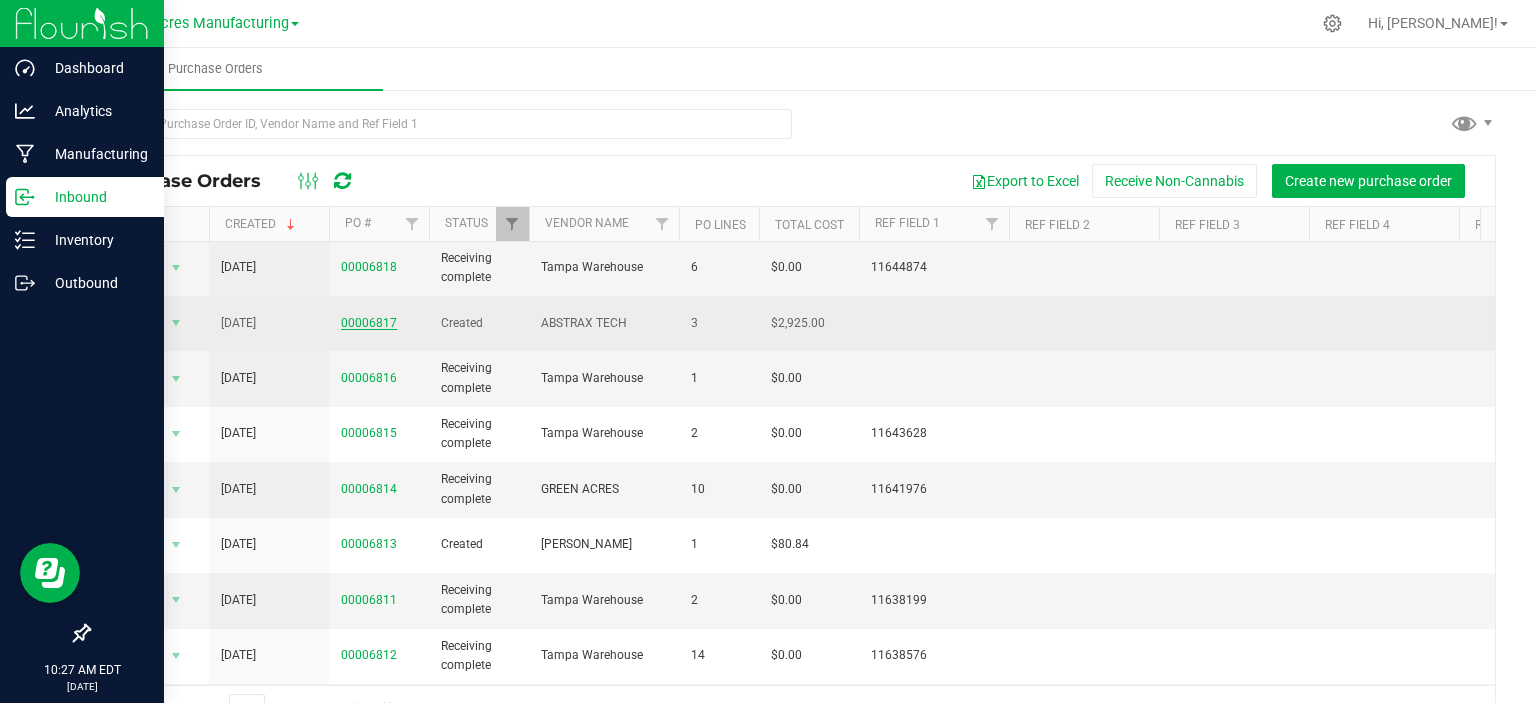 click on "00006817" at bounding box center [369, 323] 